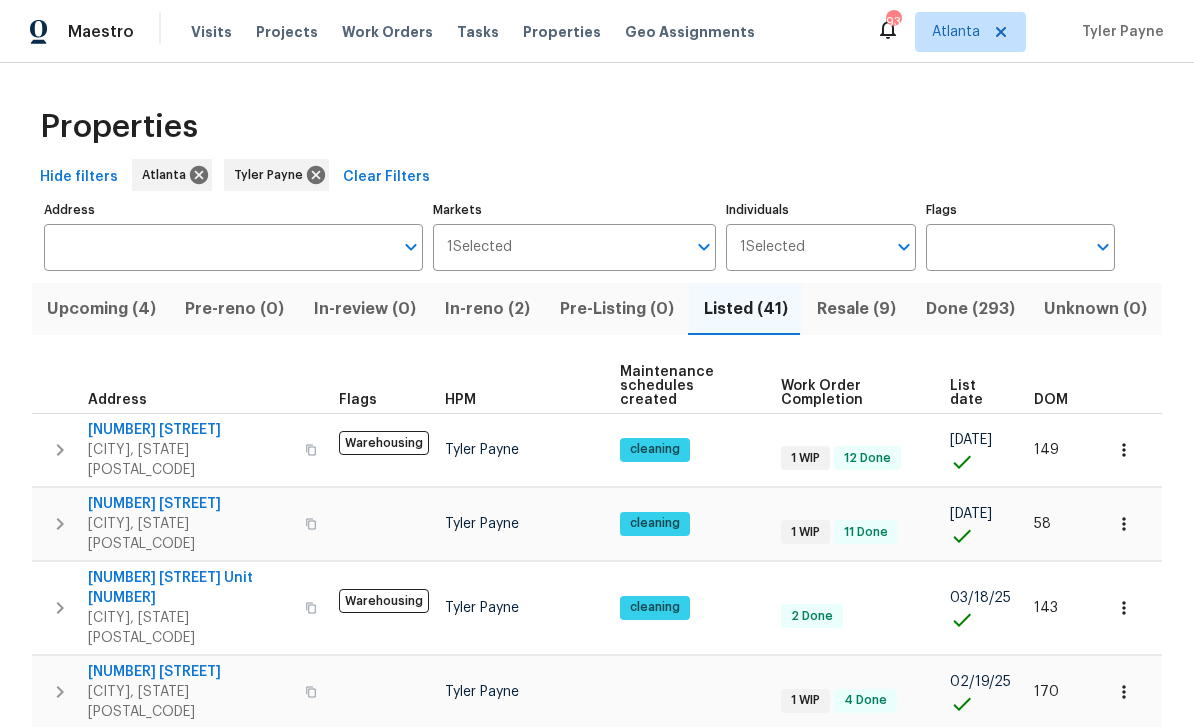 scroll, scrollTop: 0, scrollLeft: 0, axis: both 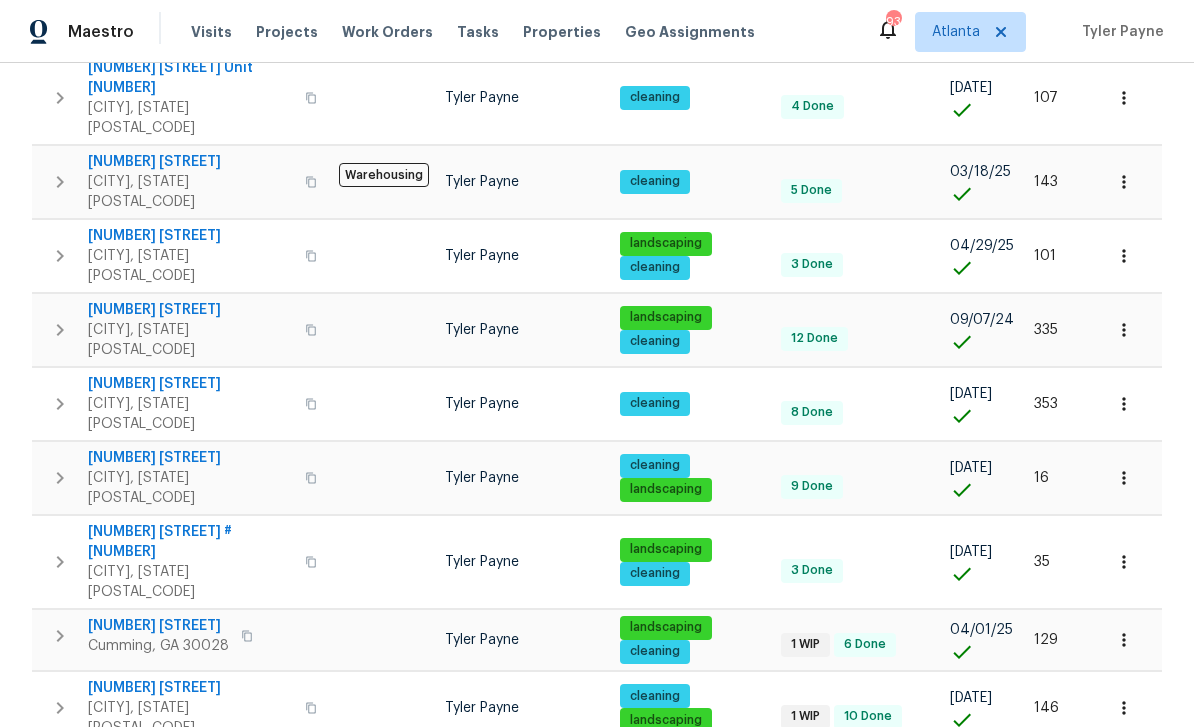 click on "[NUMBER] [STREET] # [NUMBER]" at bounding box center [190, 542] 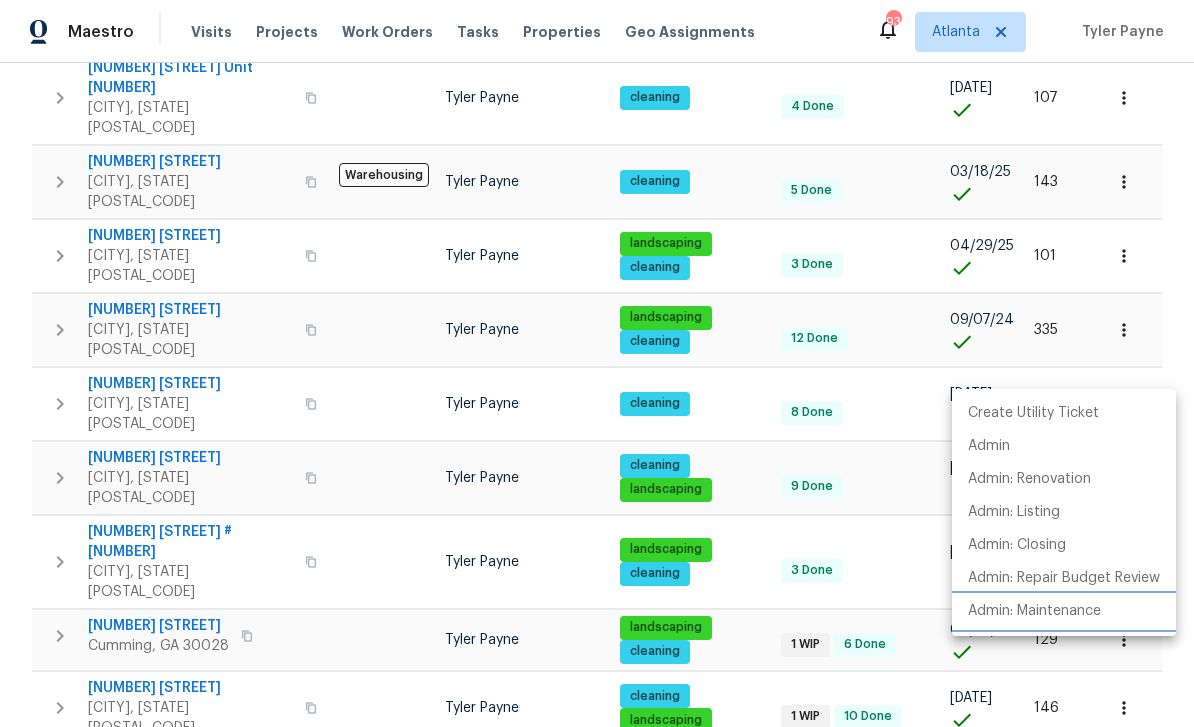 click on "Admin: Maintenance" at bounding box center (1034, 611) 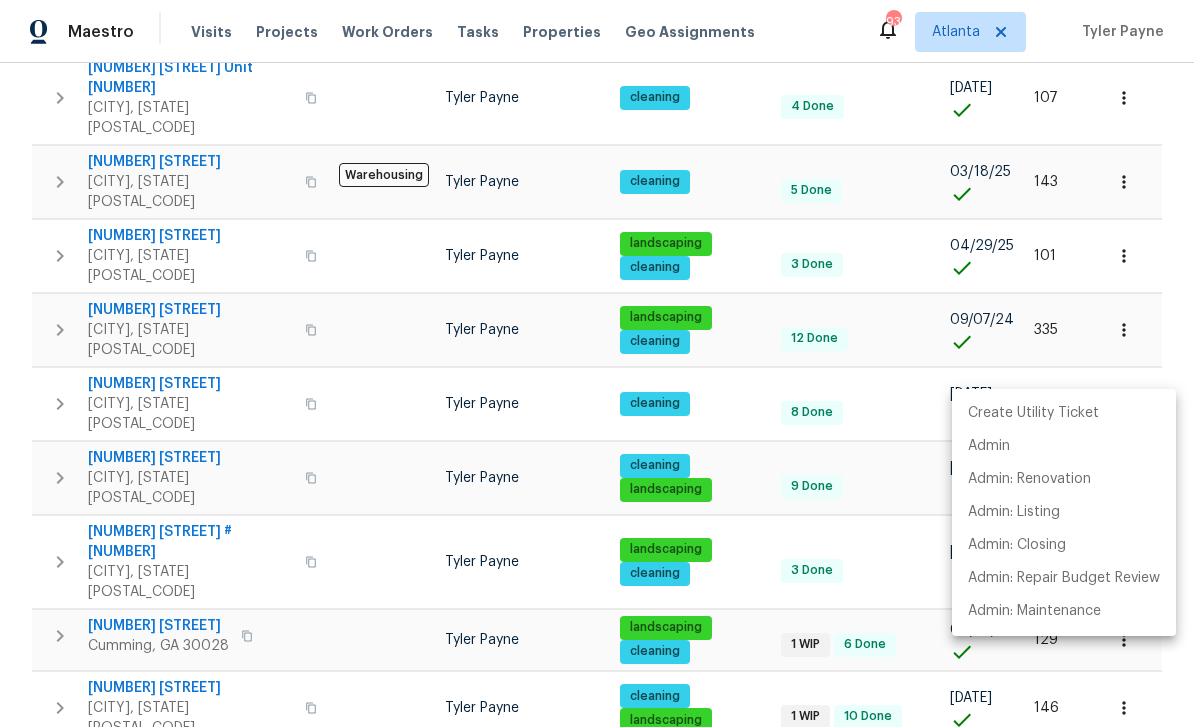 click at bounding box center [597, 363] 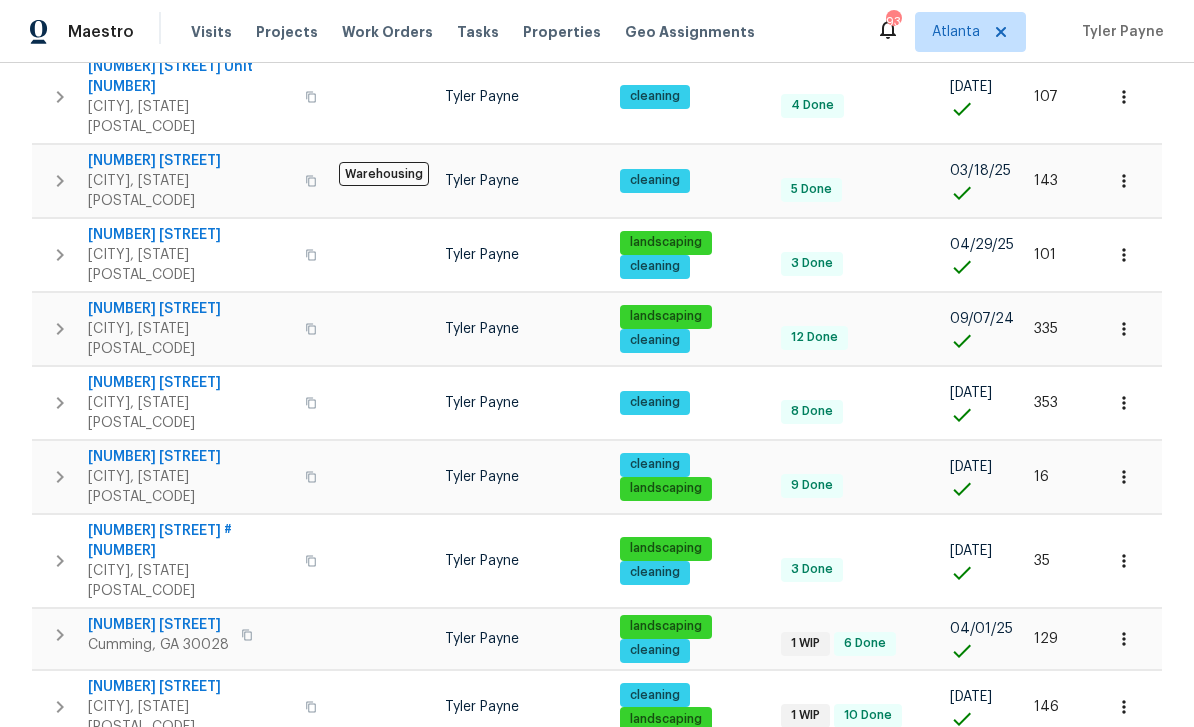 scroll, scrollTop: 678, scrollLeft: 0, axis: vertical 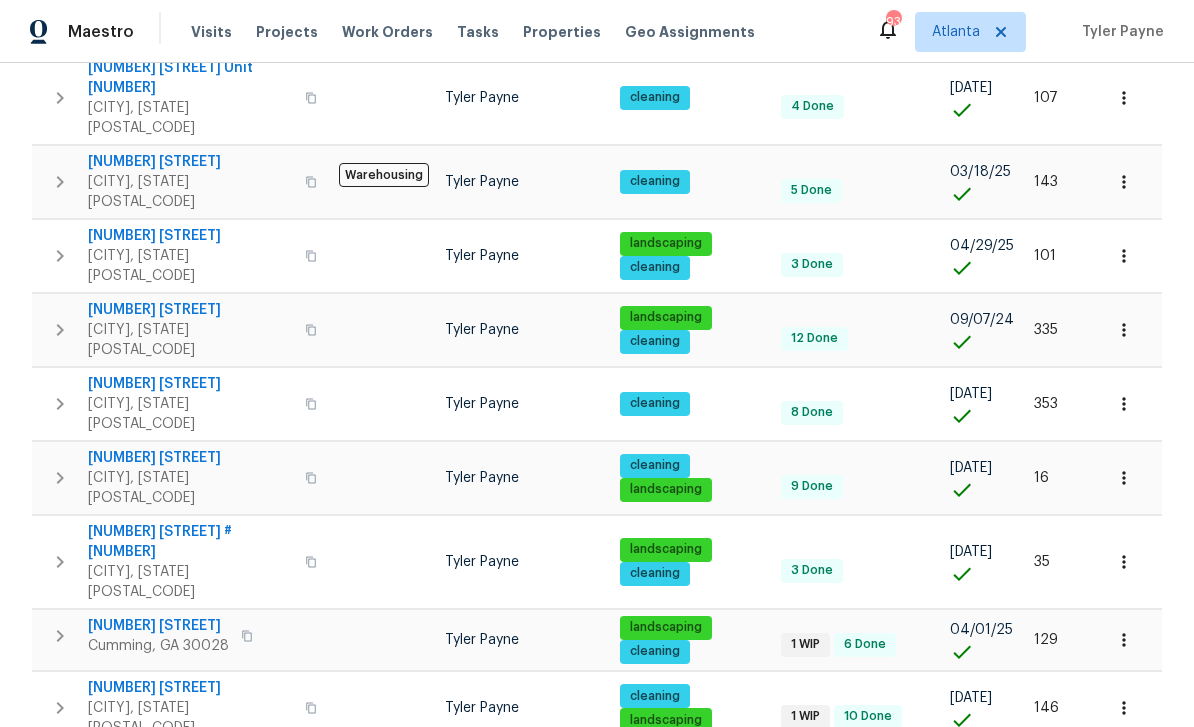 click on "1" at bounding box center [844, 997] 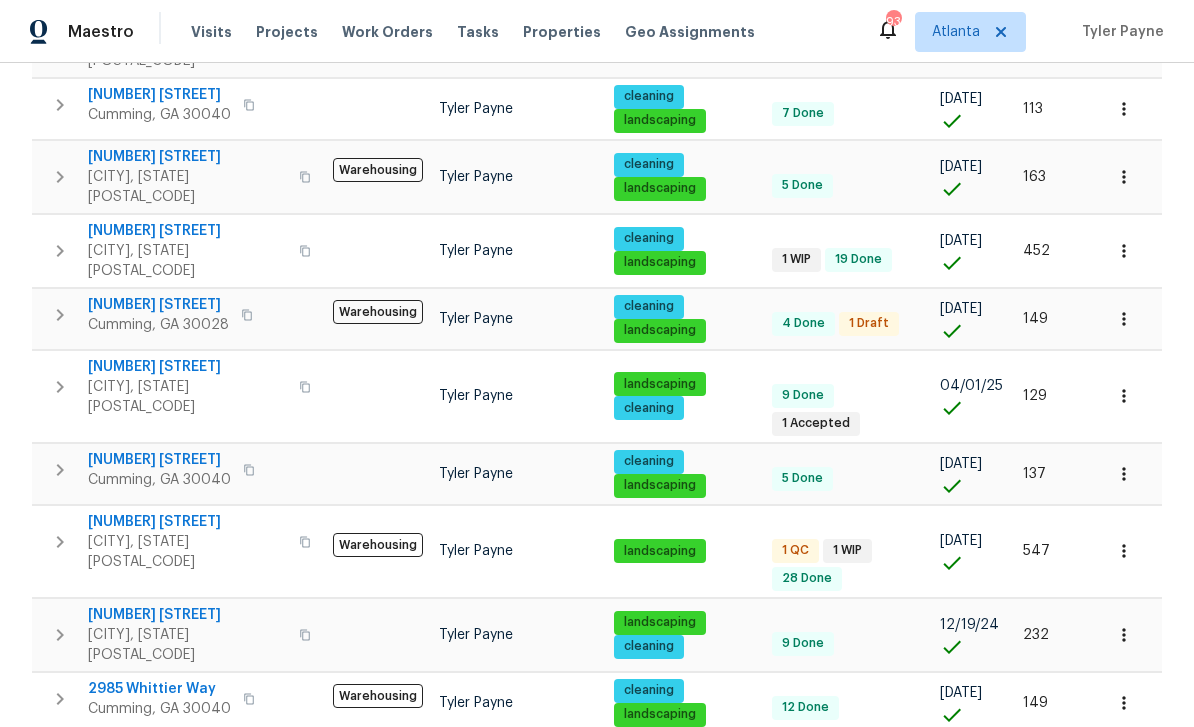 scroll, scrollTop: 918, scrollLeft: 0, axis: vertical 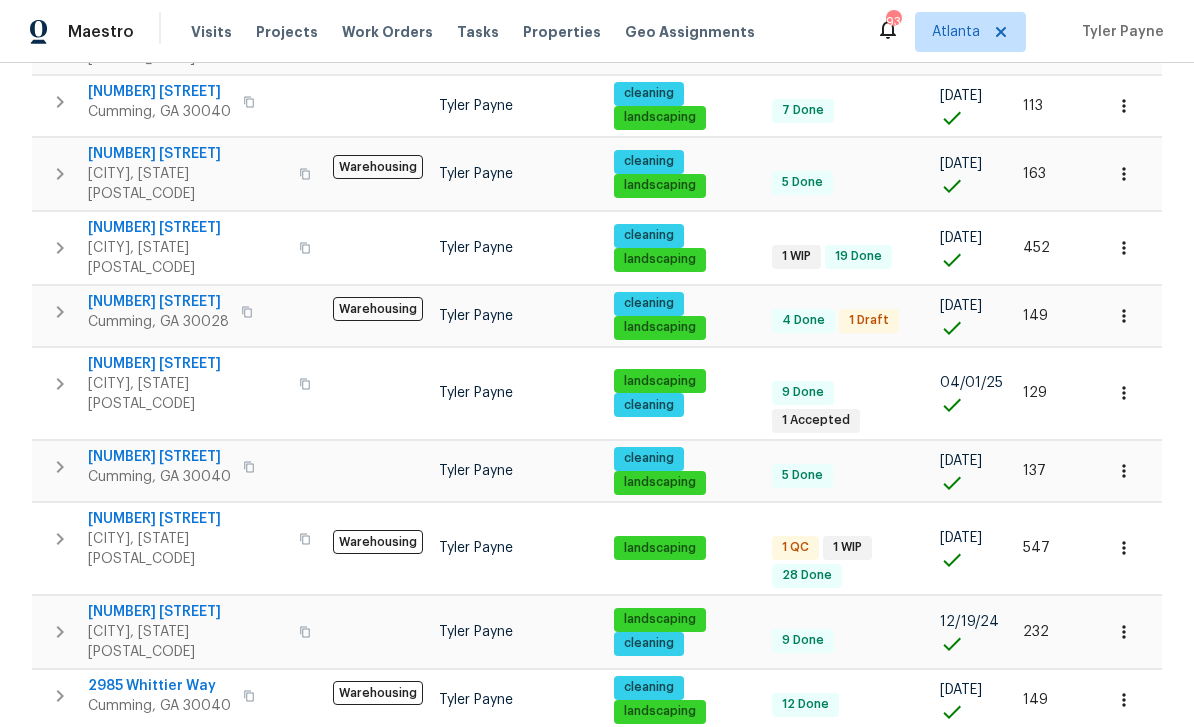 click on "2985 Whittier Way" at bounding box center [159, 686] 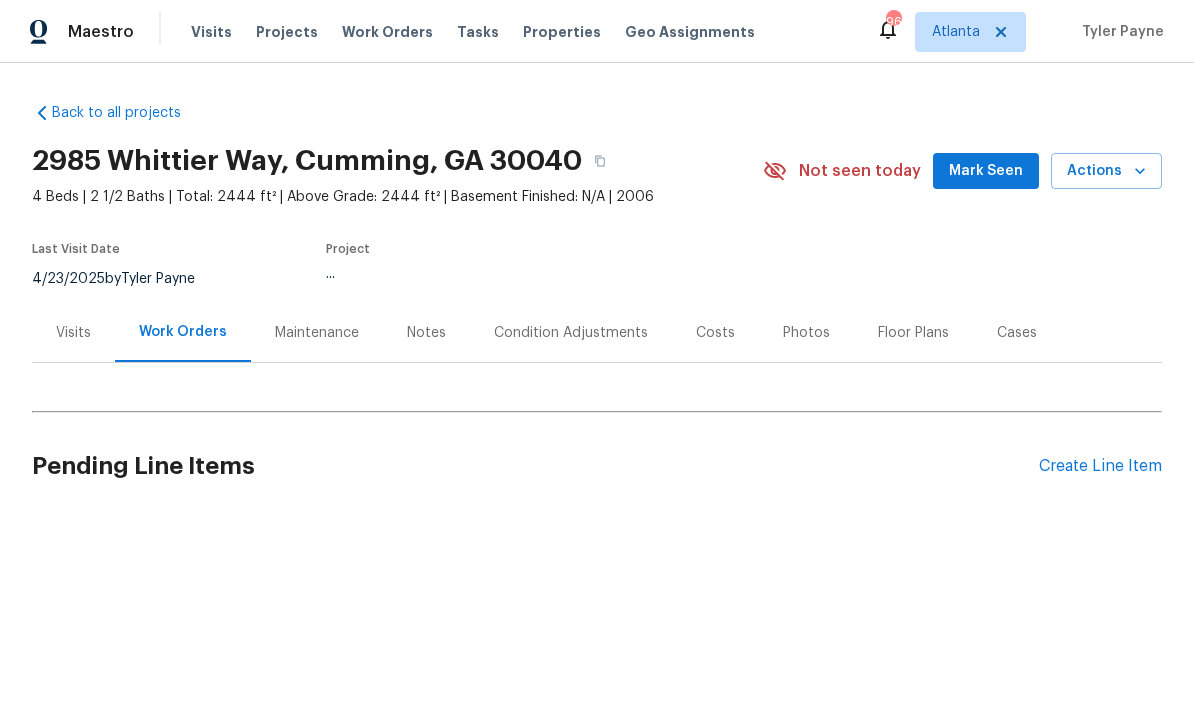 scroll, scrollTop: 0, scrollLeft: 0, axis: both 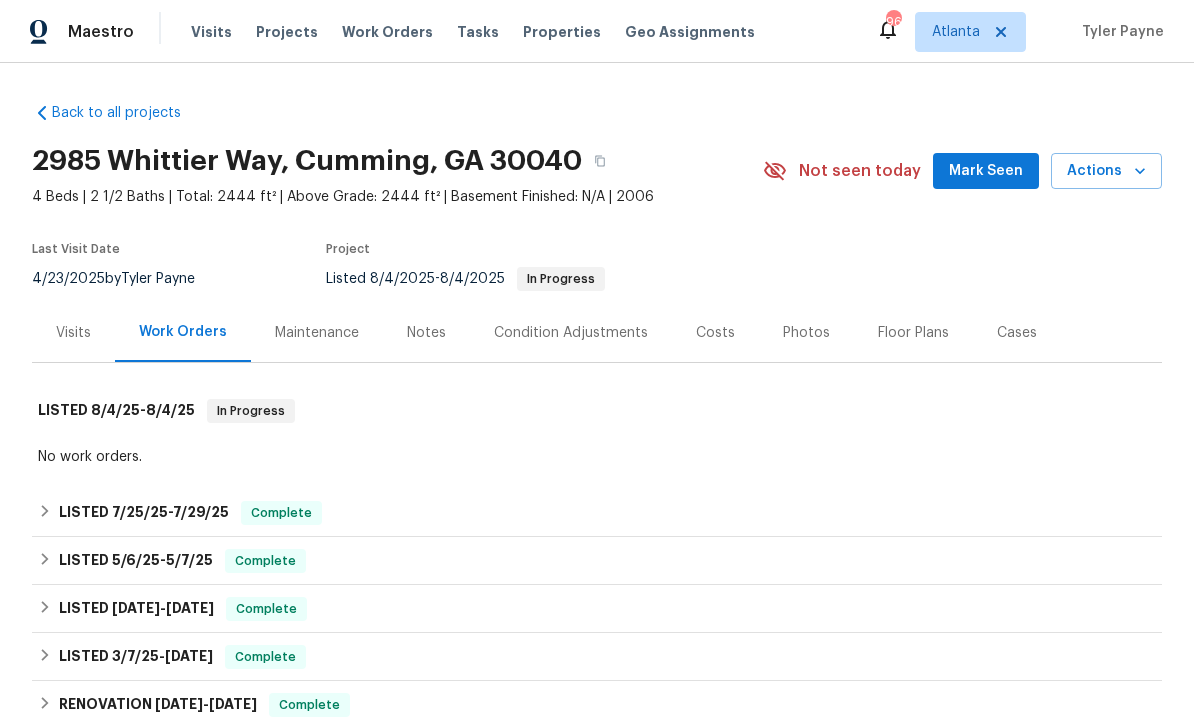 click on "Photos" at bounding box center [806, 333] 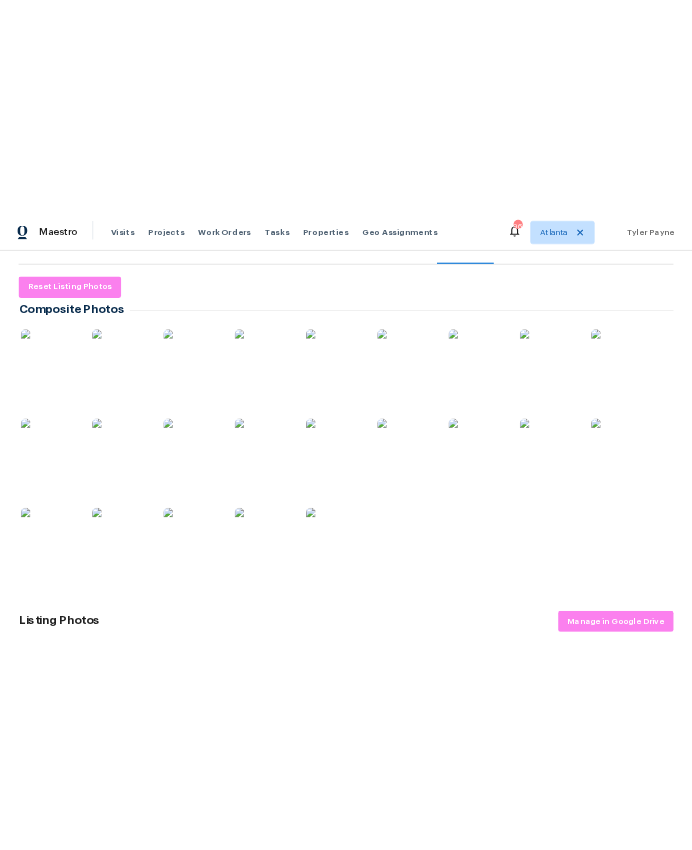 scroll, scrollTop: 303, scrollLeft: 0, axis: vertical 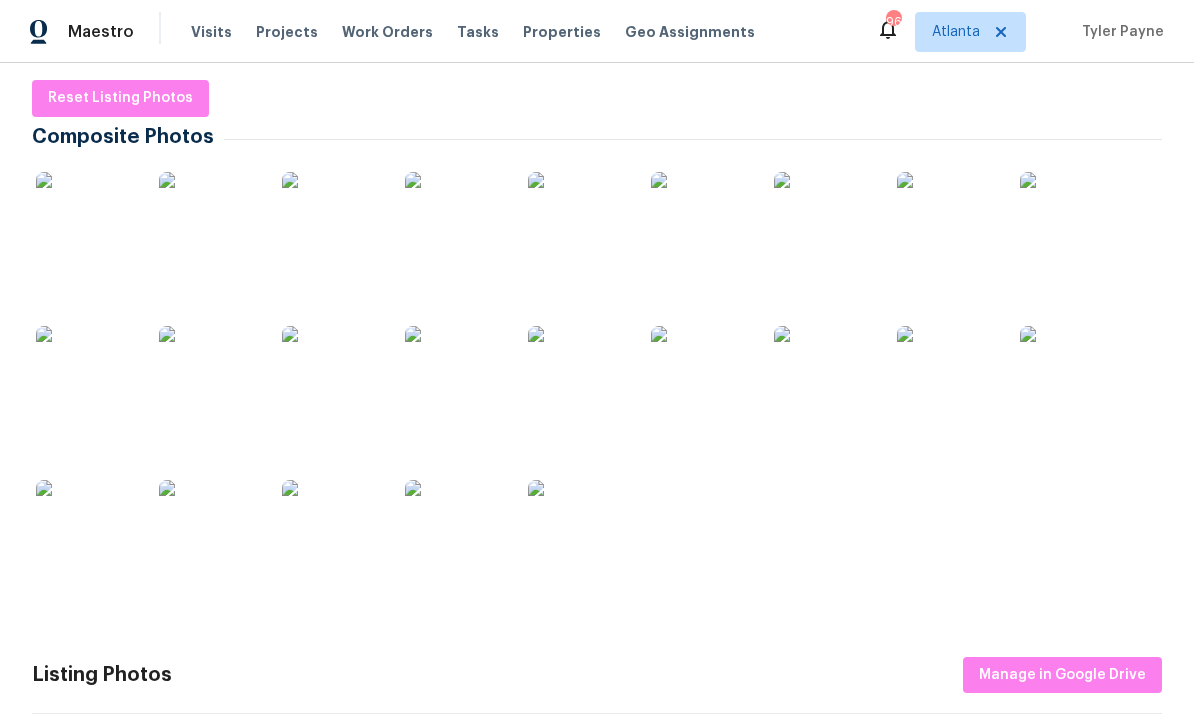 click at bounding box center [86, 222] 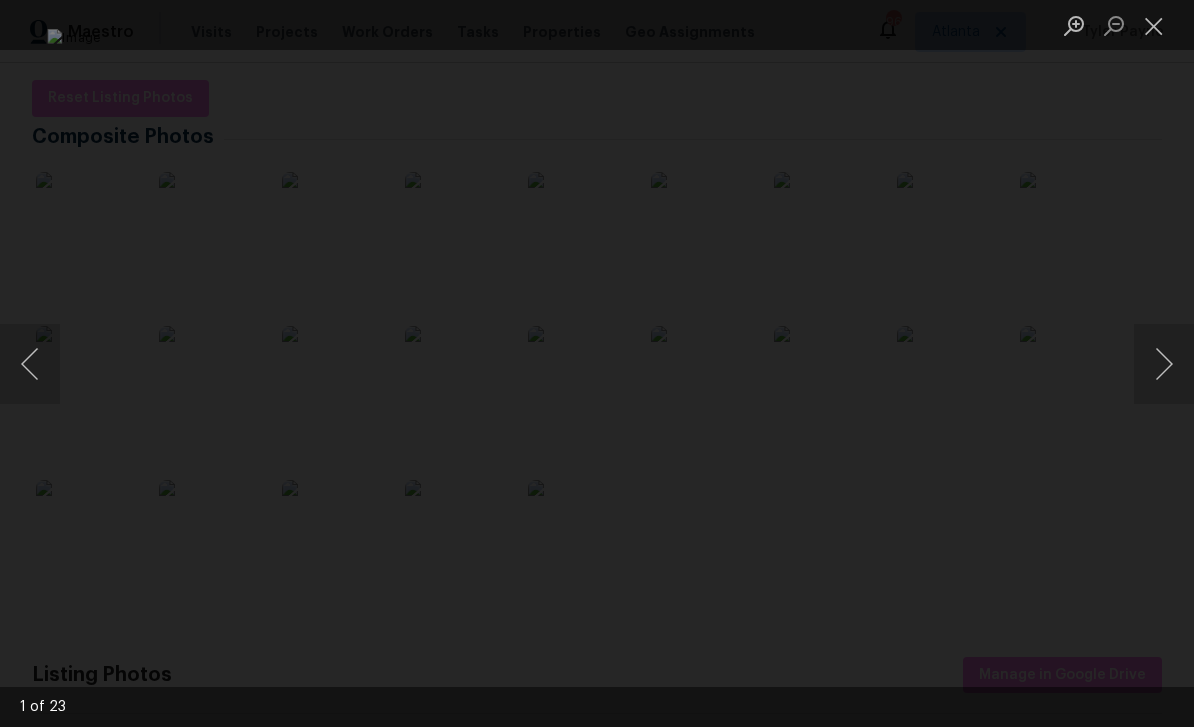 click at bounding box center [1164, 364] 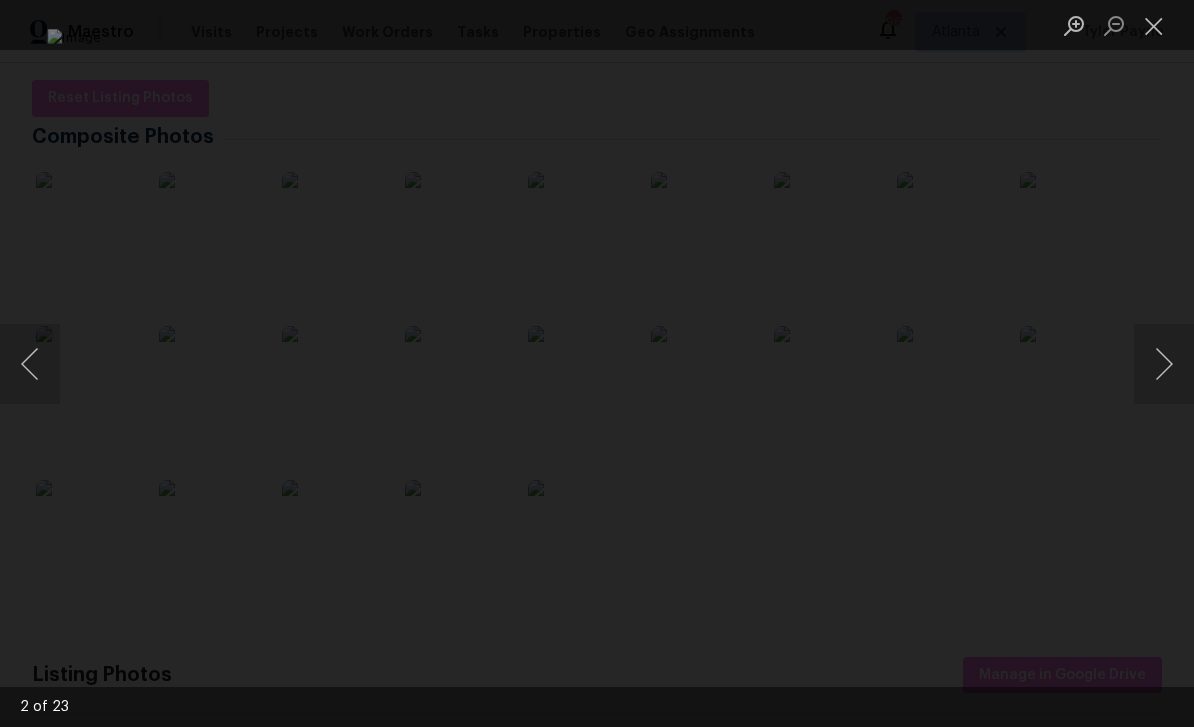 click at bounding box center (1164, 364) 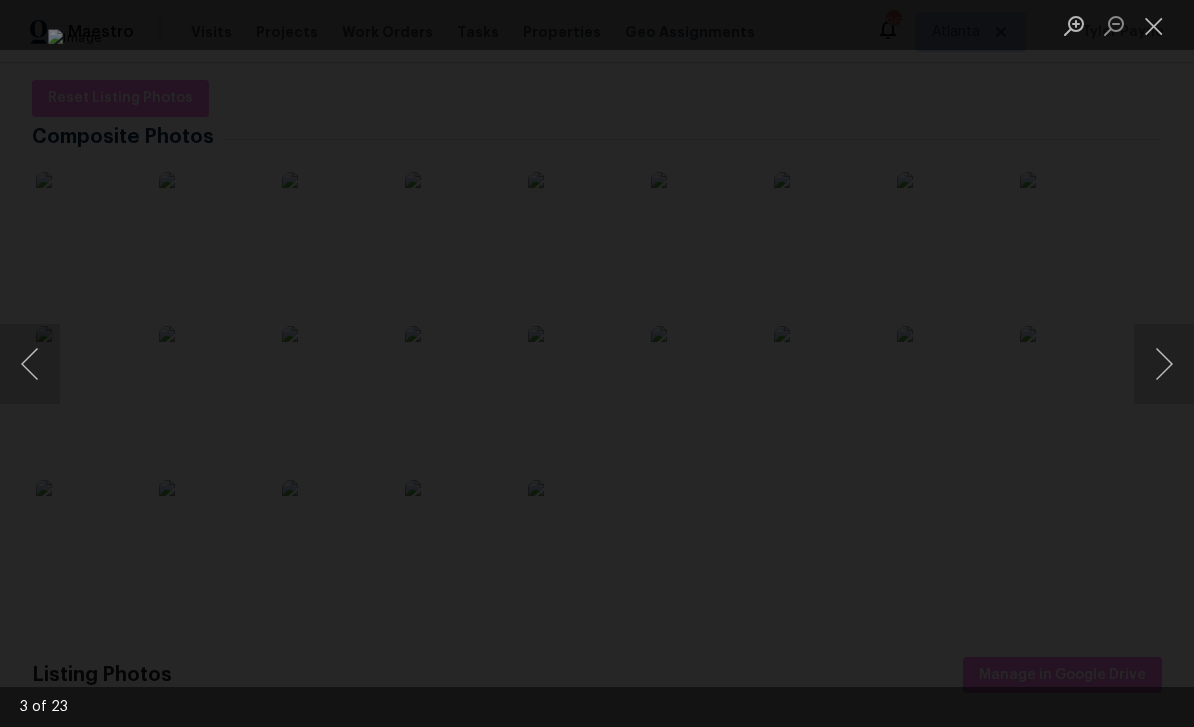 click at bounding box center (597, 363) 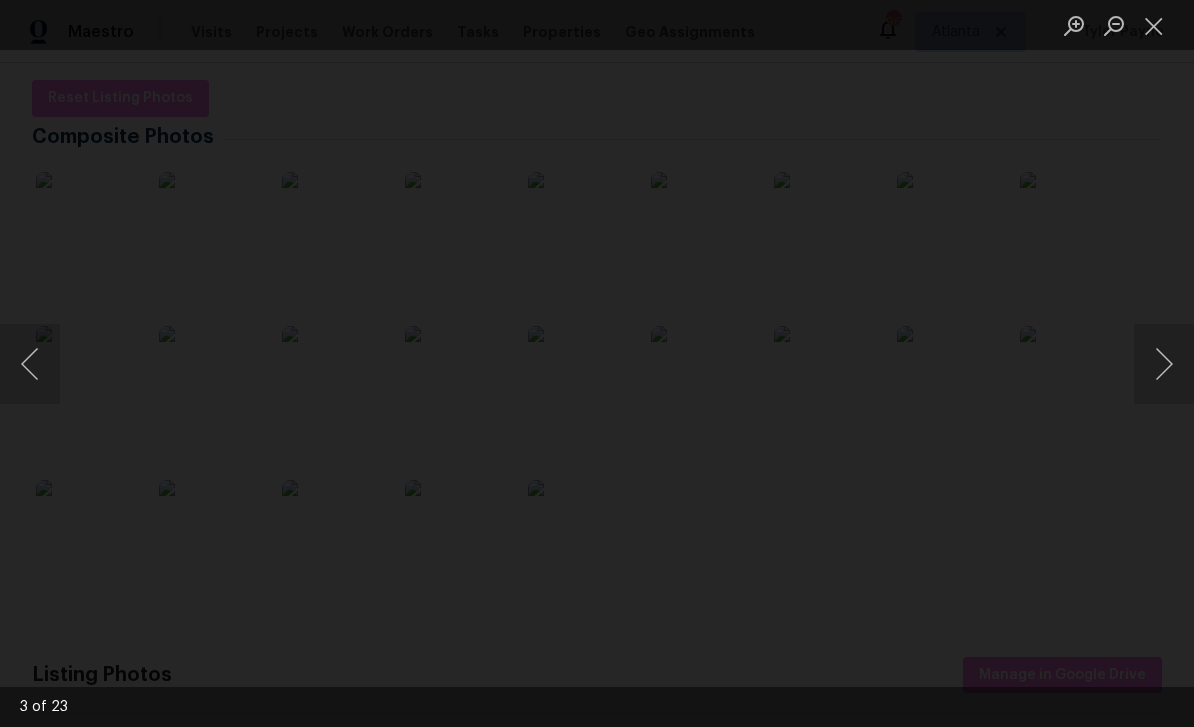 click at bounding box center (226, 262) 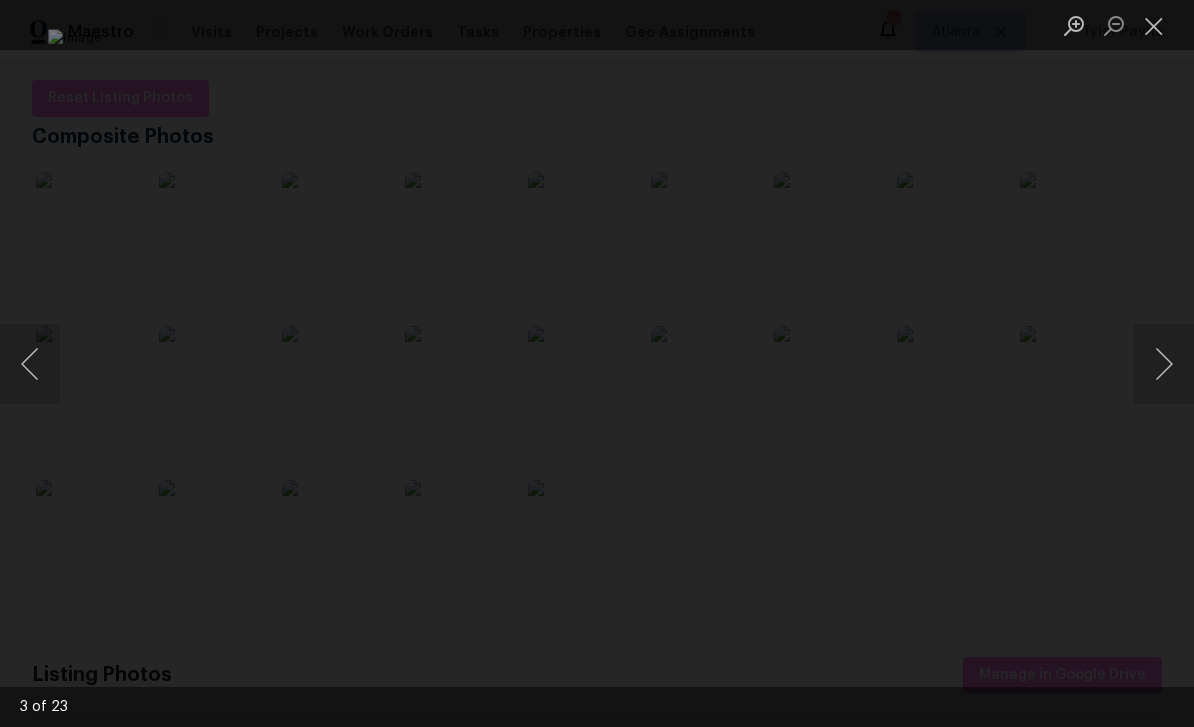 click at bounding box center (1164, 364) 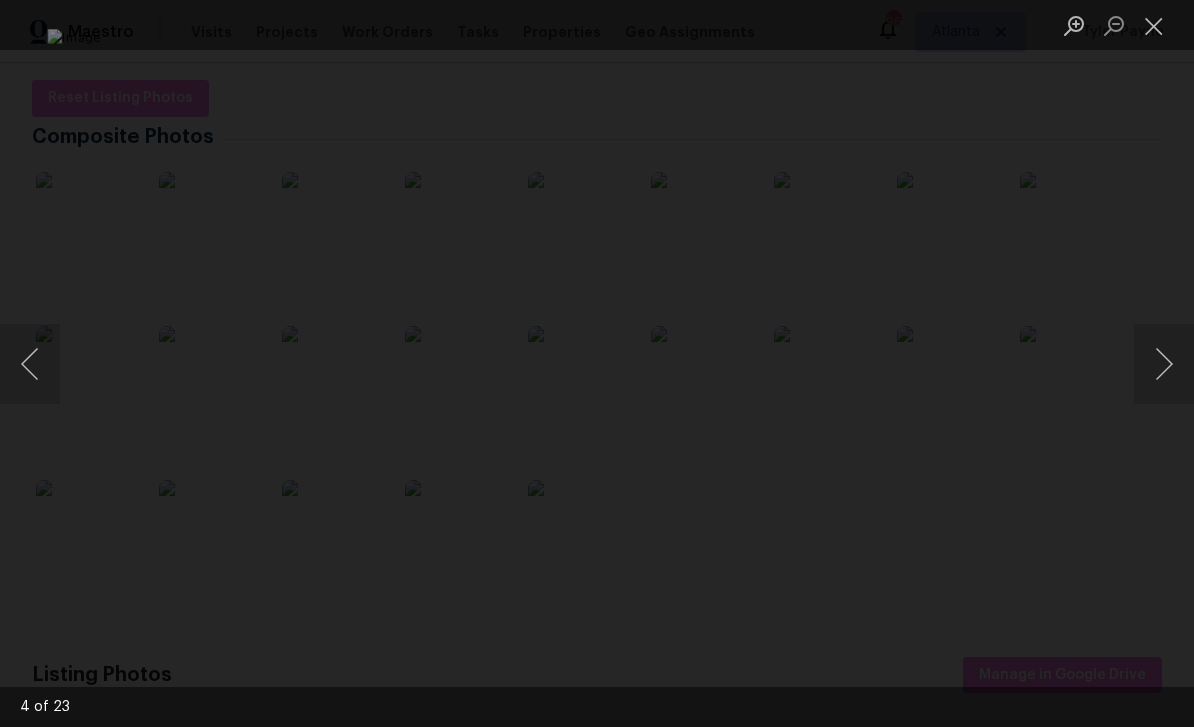 click at bounding box center [1164, 364] 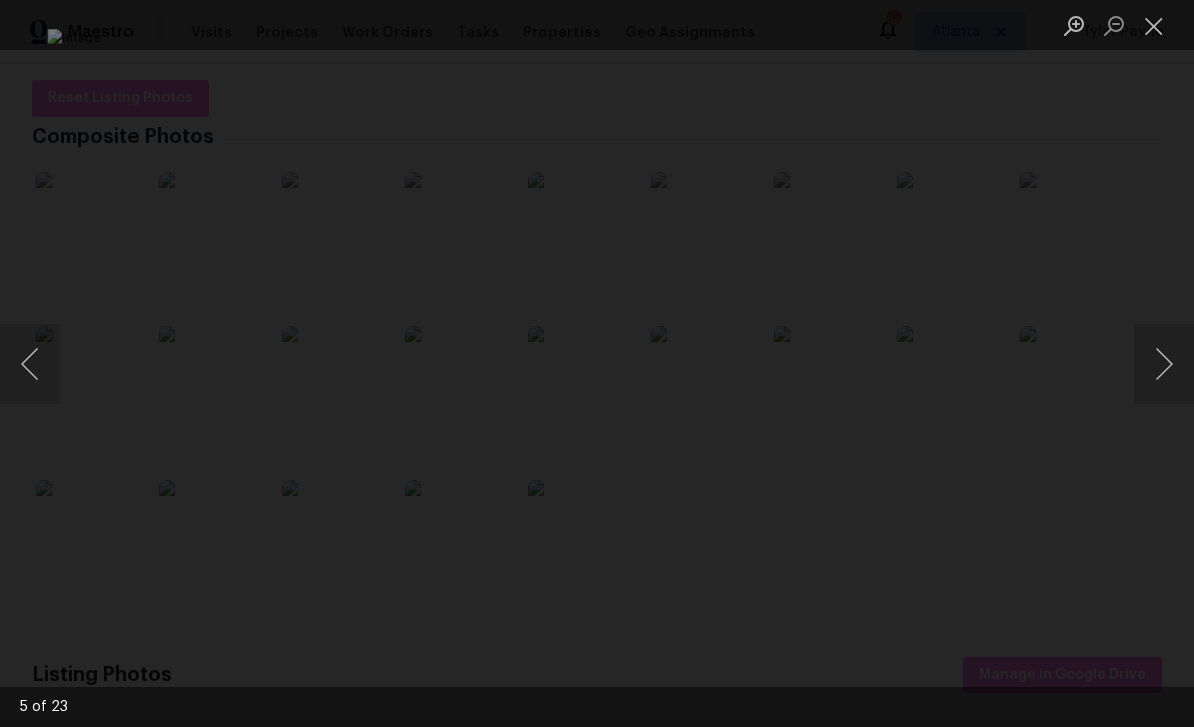 click at bounding box center [1164, 364] 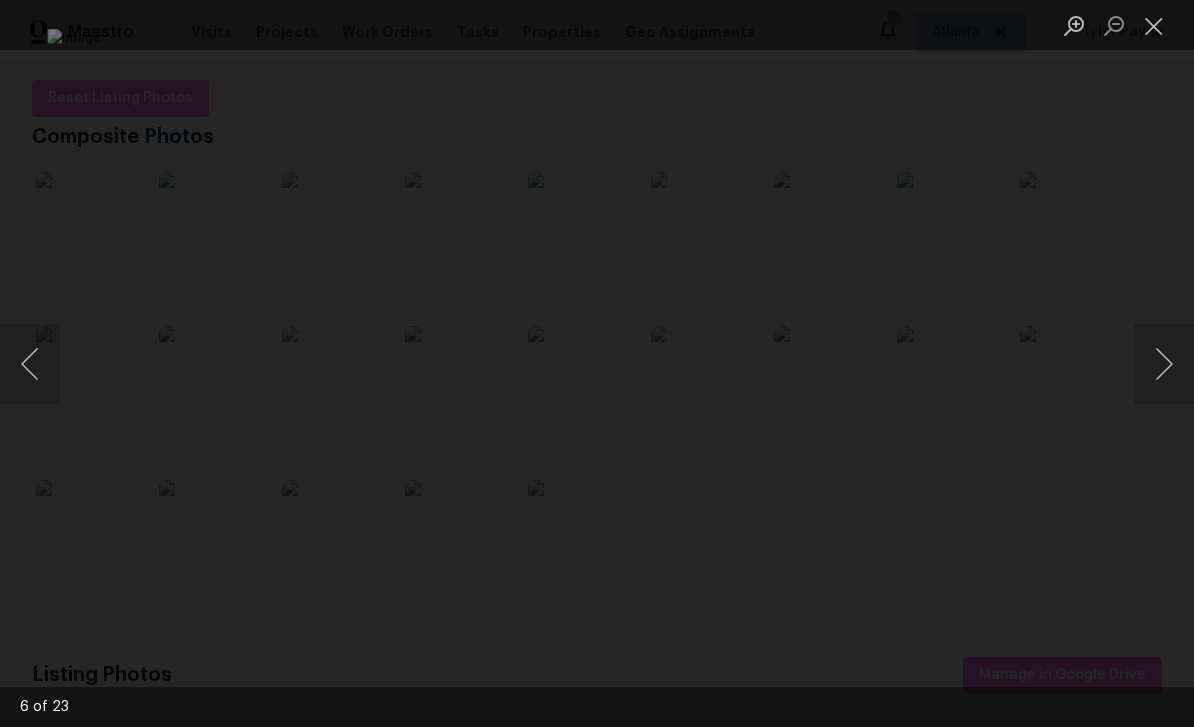click at bounding box center (1164, 364) 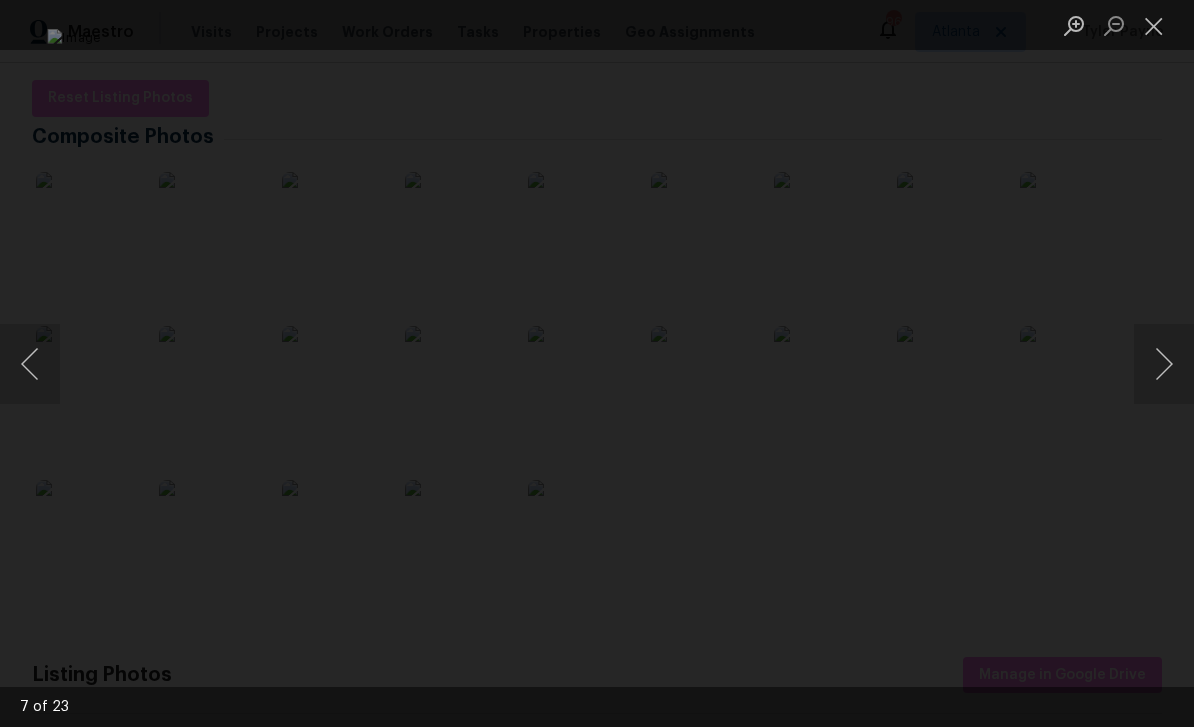click at bounding box center (1164, 364) 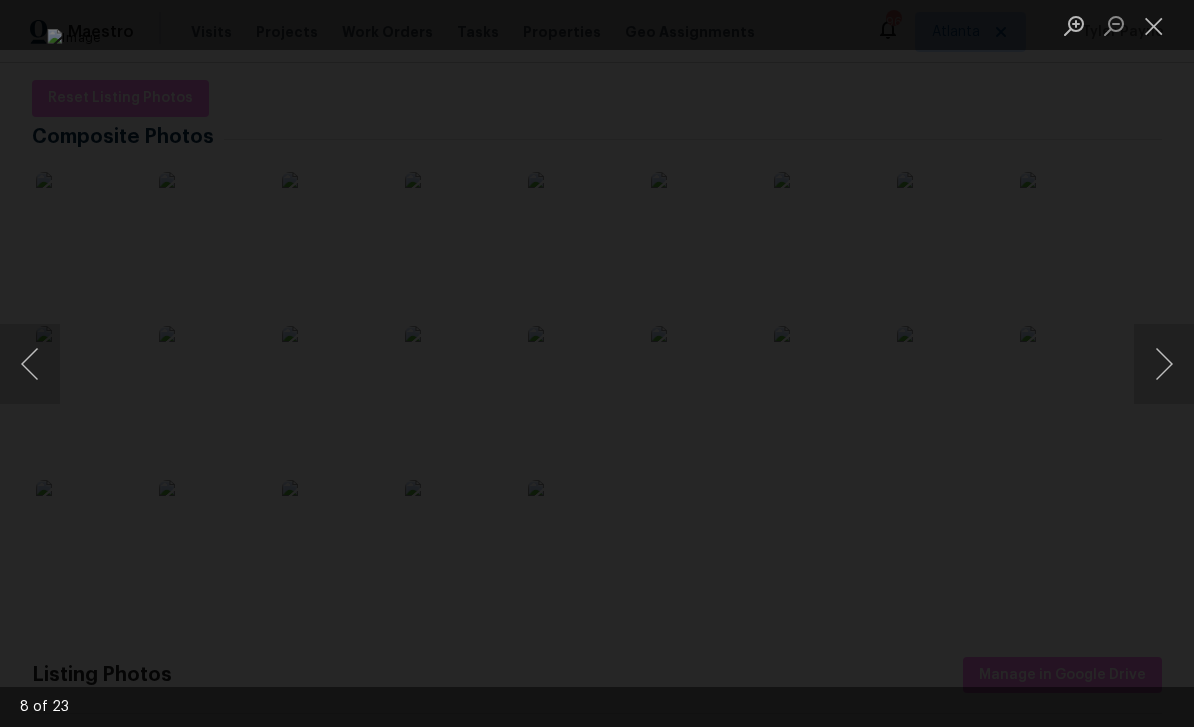 click at bounding box center (1164, 364) 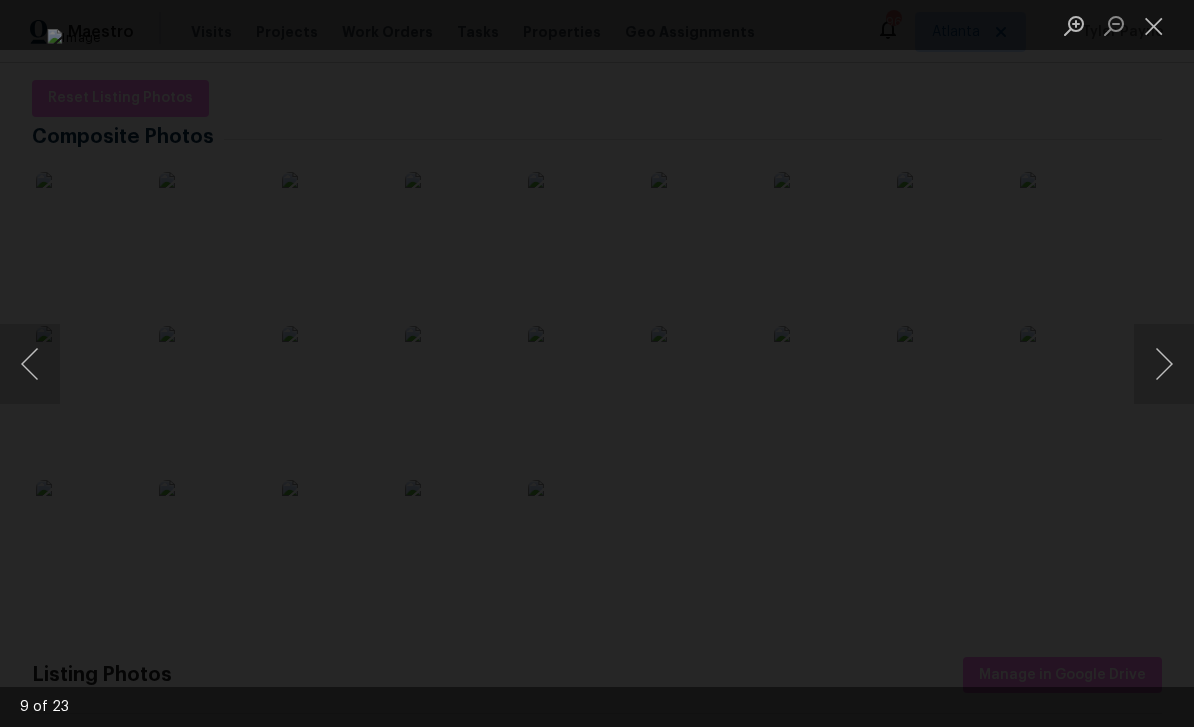 click at bounding box center (30, 364) 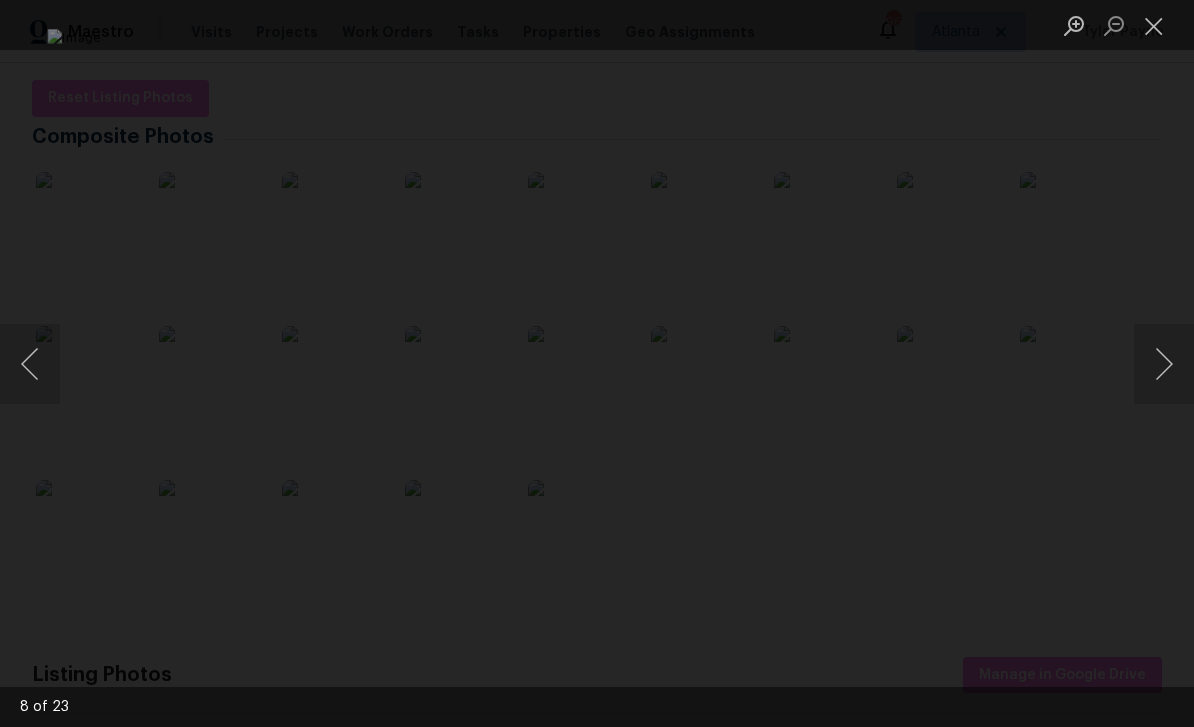 click at bounding box center (1164, 364) 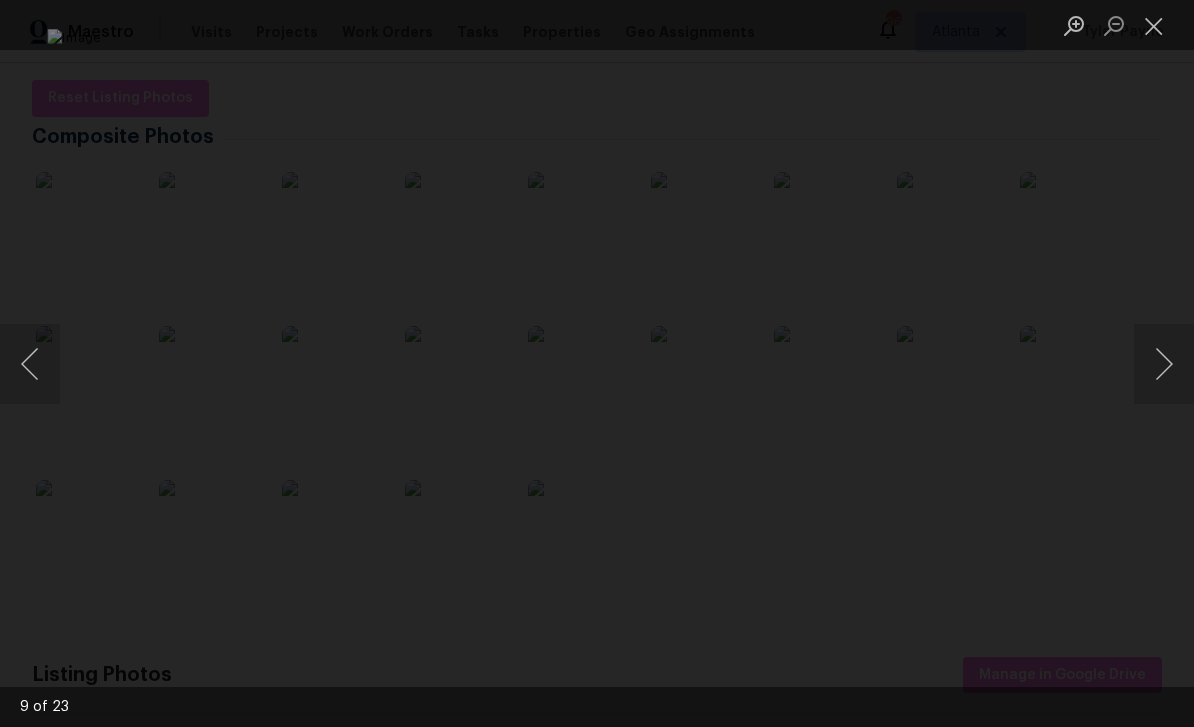 click at bounding box center (1164, 364) 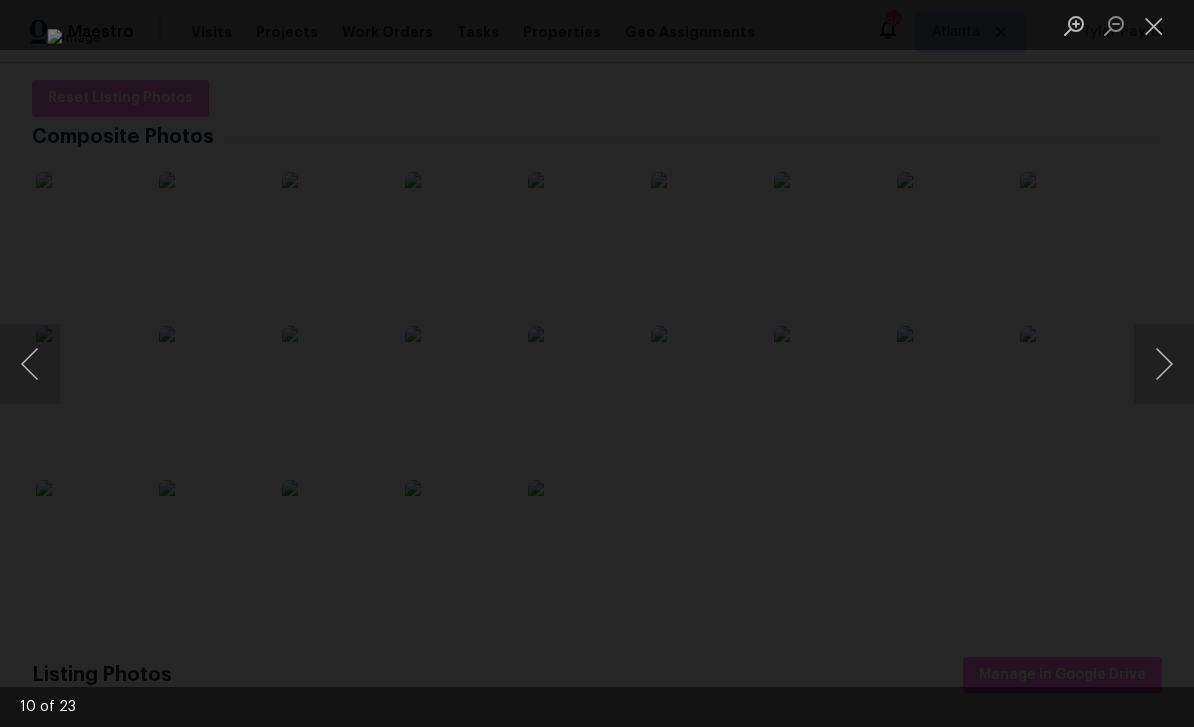 click at bounding box center (1164, 364) 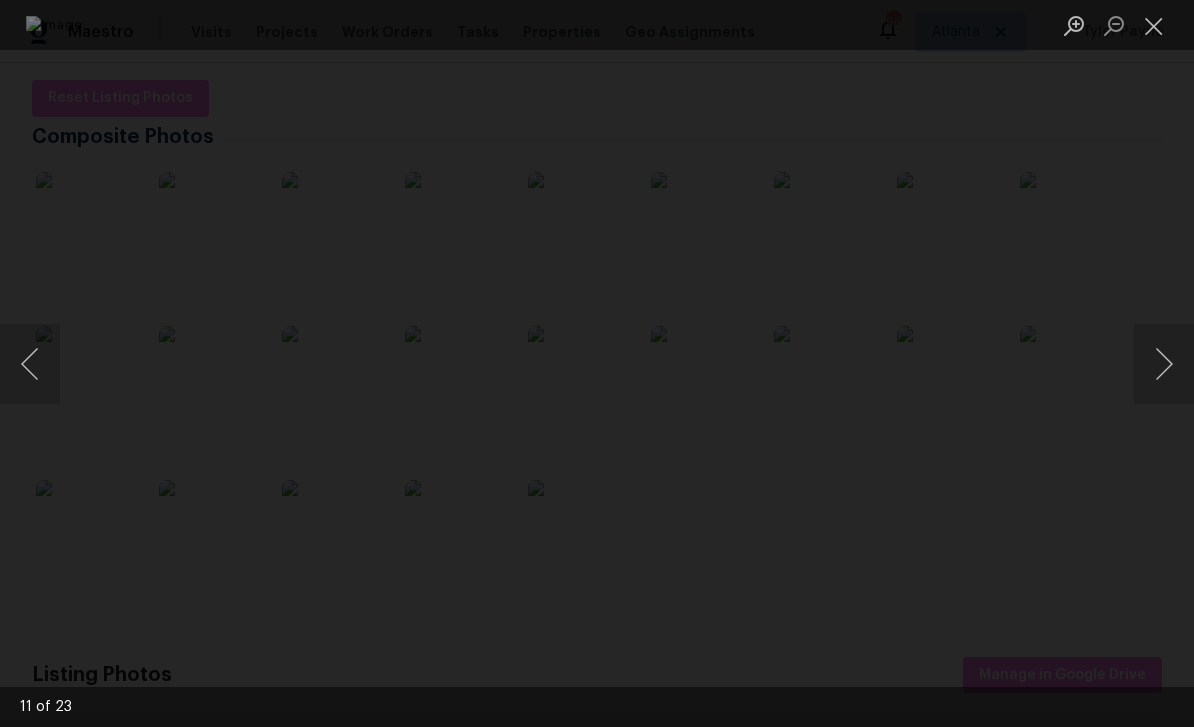 click at bounding box center (597, 364) 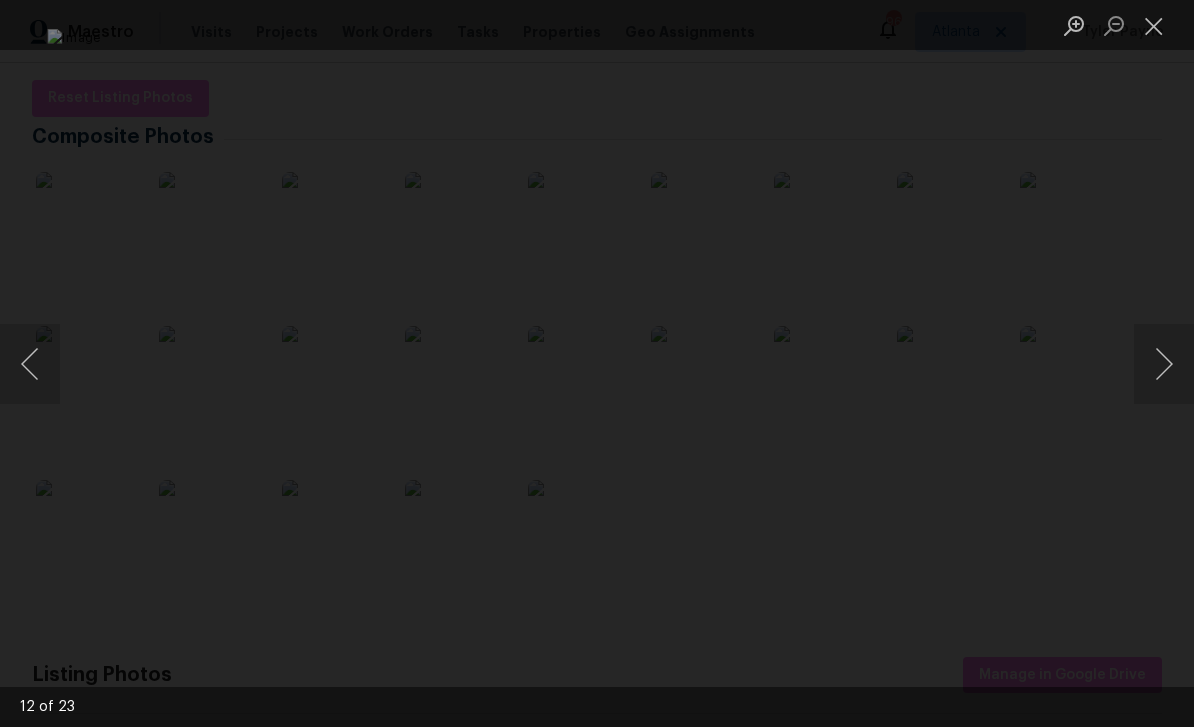 click at bounding box center (1164, 364) 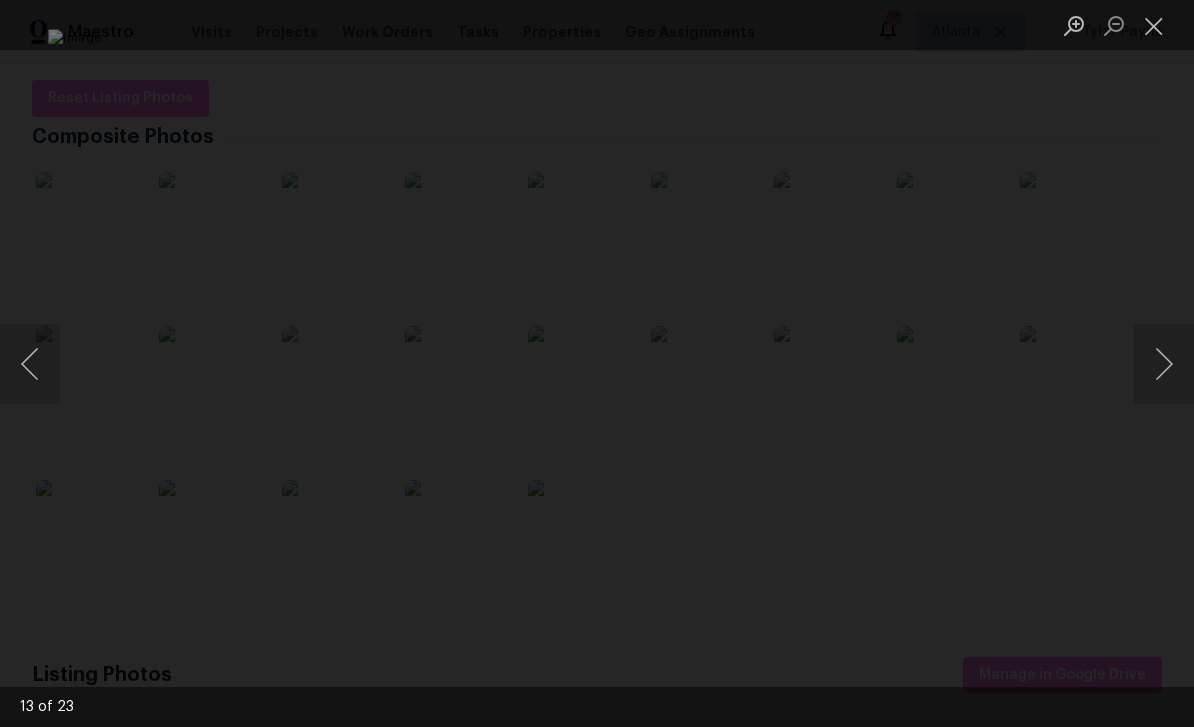 click at bounding box center (1164, 364) 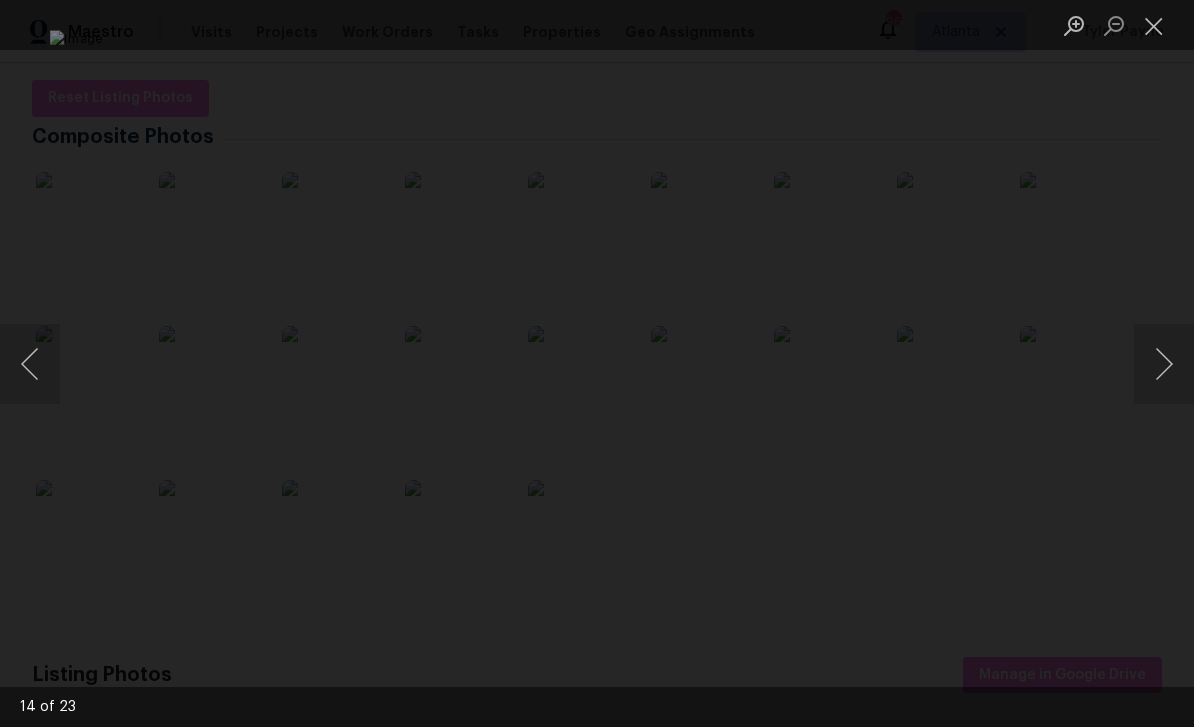 click at bounding box center [1164, 364] 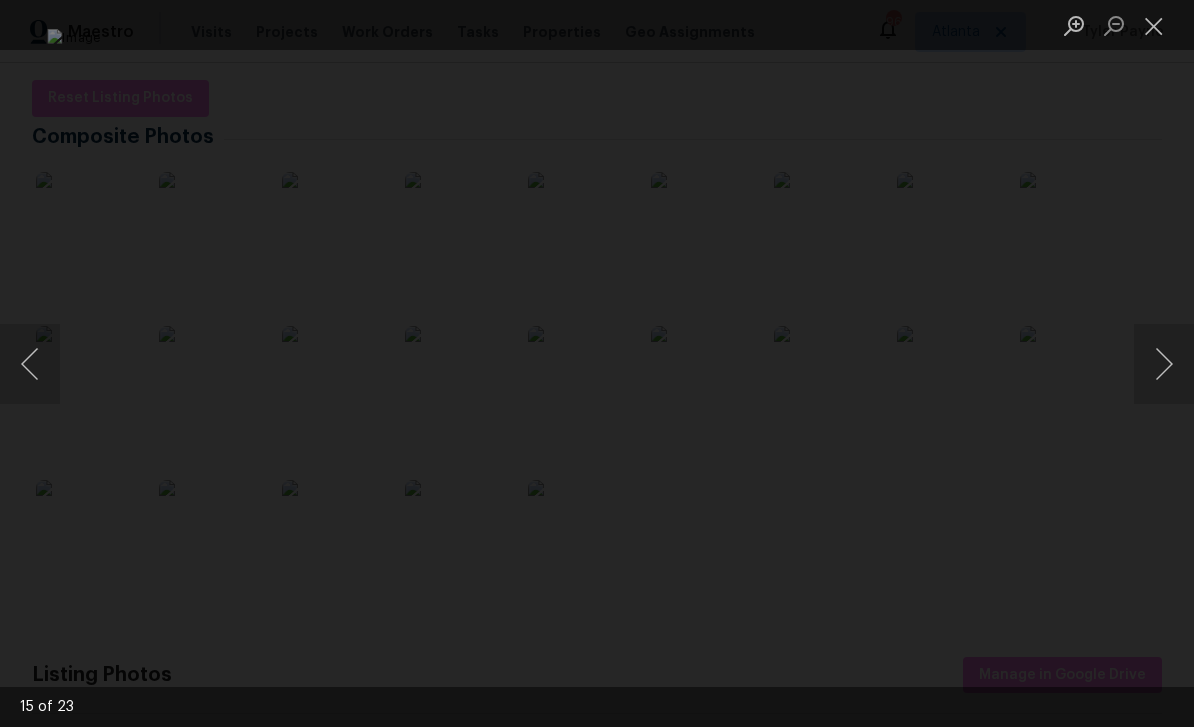 click at bounding box center (1164, 364) 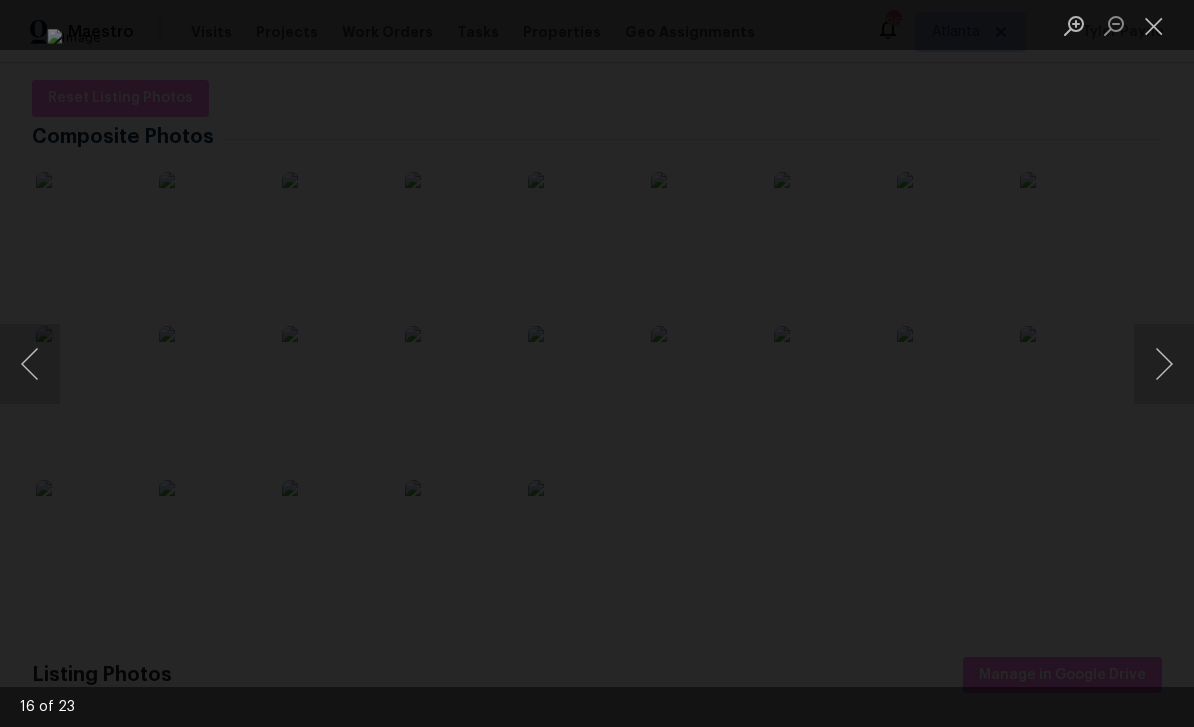 click at bounding box center [1164, 364] 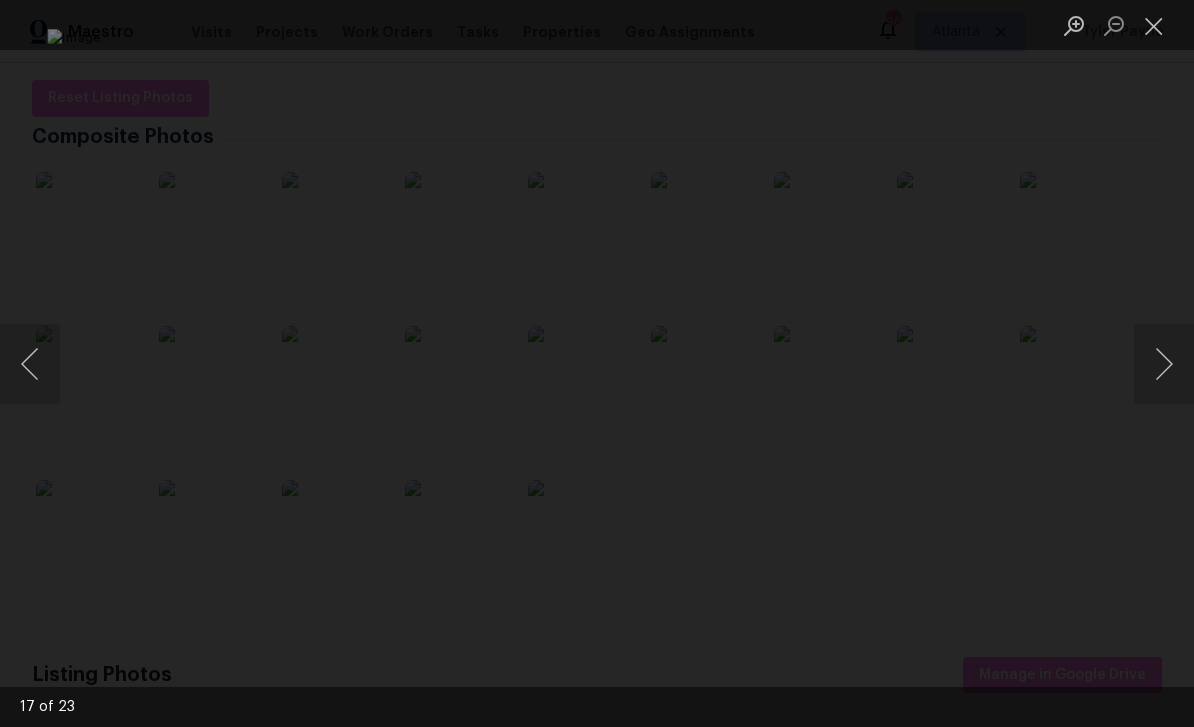 click at bounding box center [1164, 364] 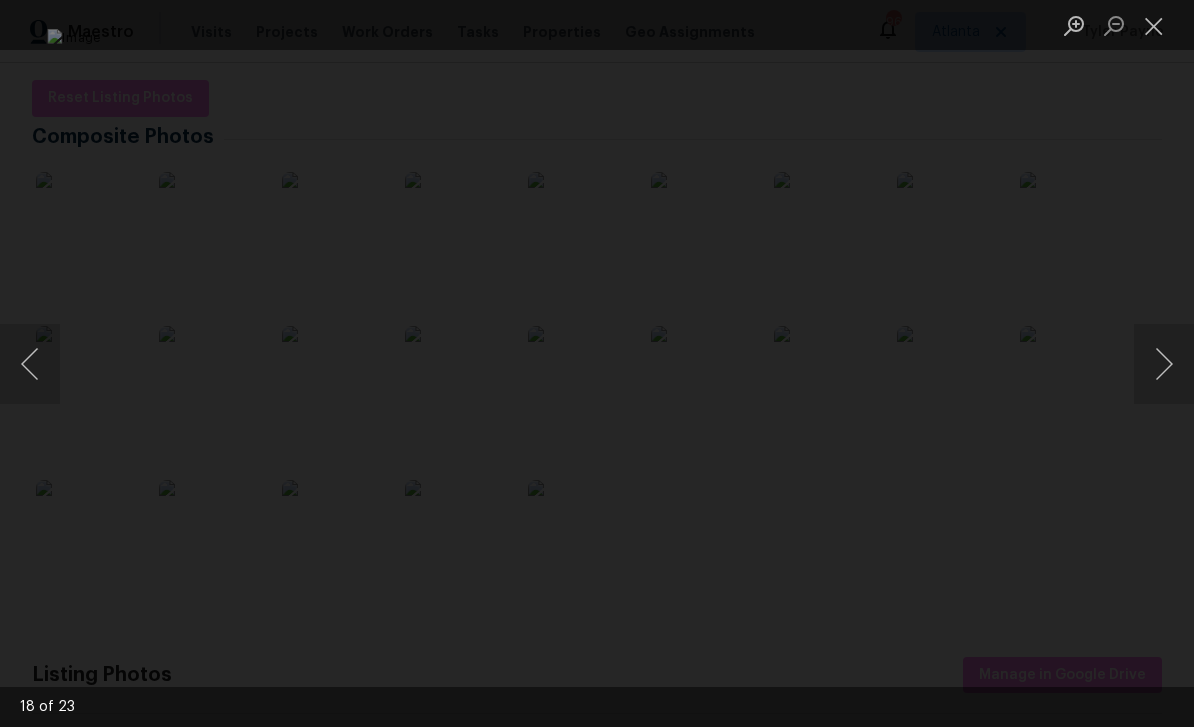 click at bounding box center (30, 364) 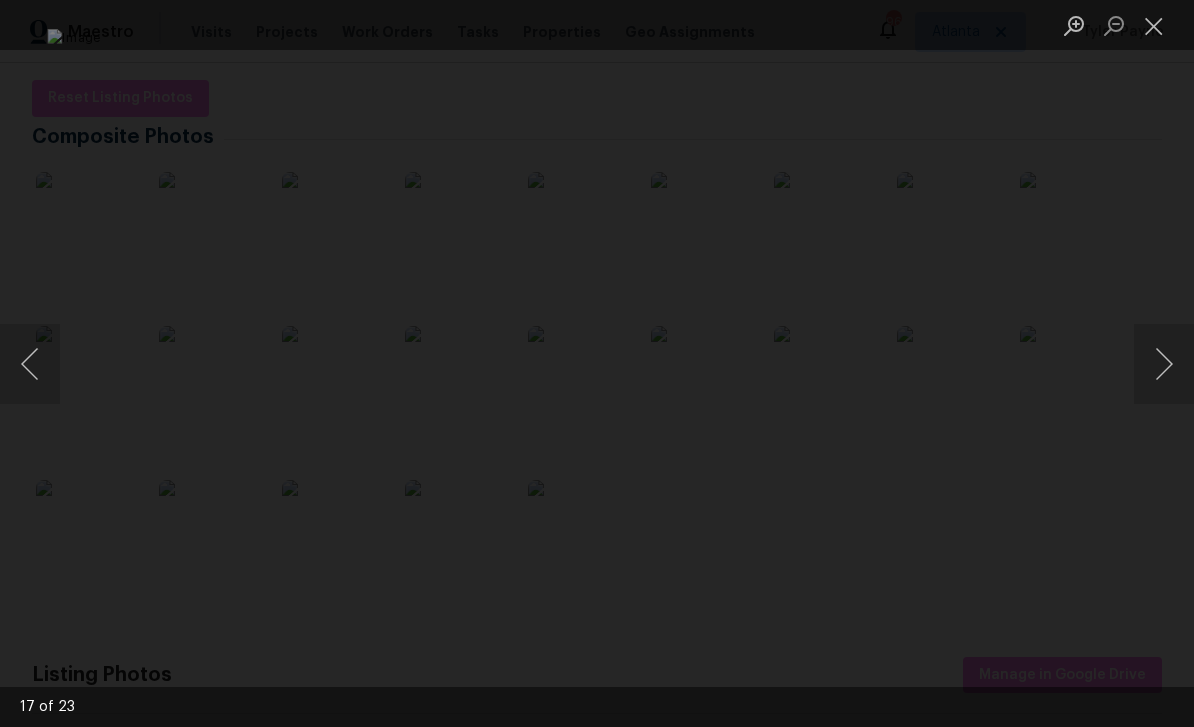 click at bounding box center (1164, 364) 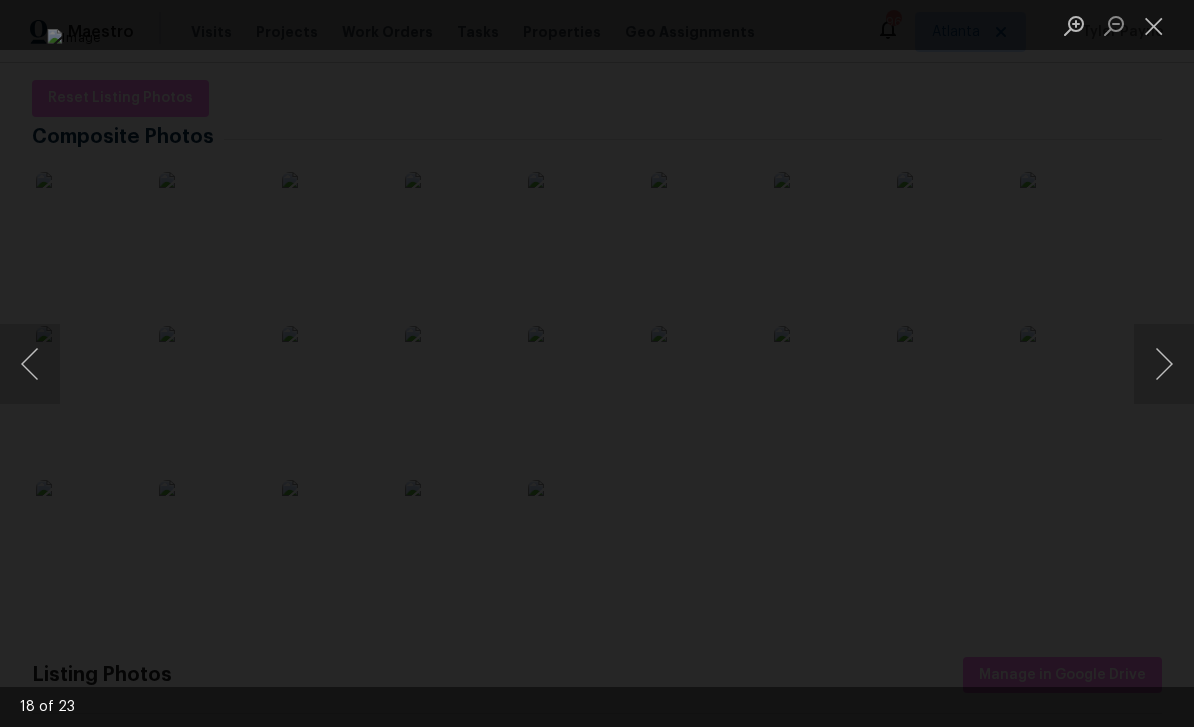 click at bounding box center (1164, 364) 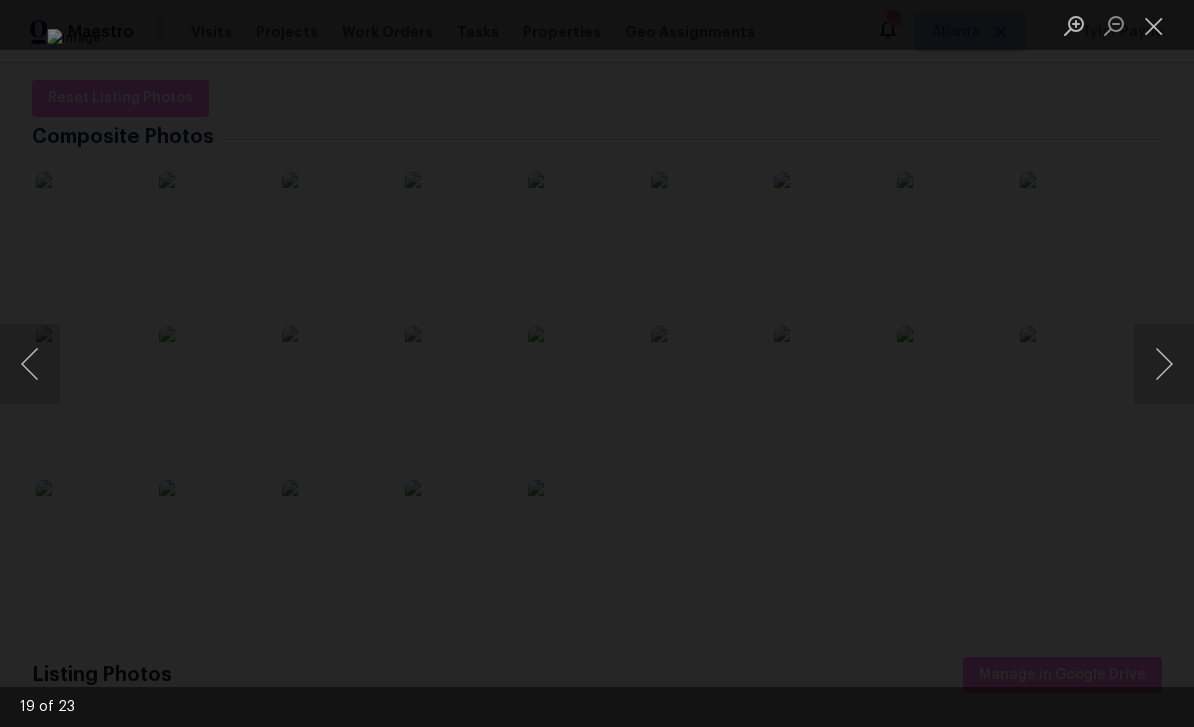 click at bounding box center (1164, 364) 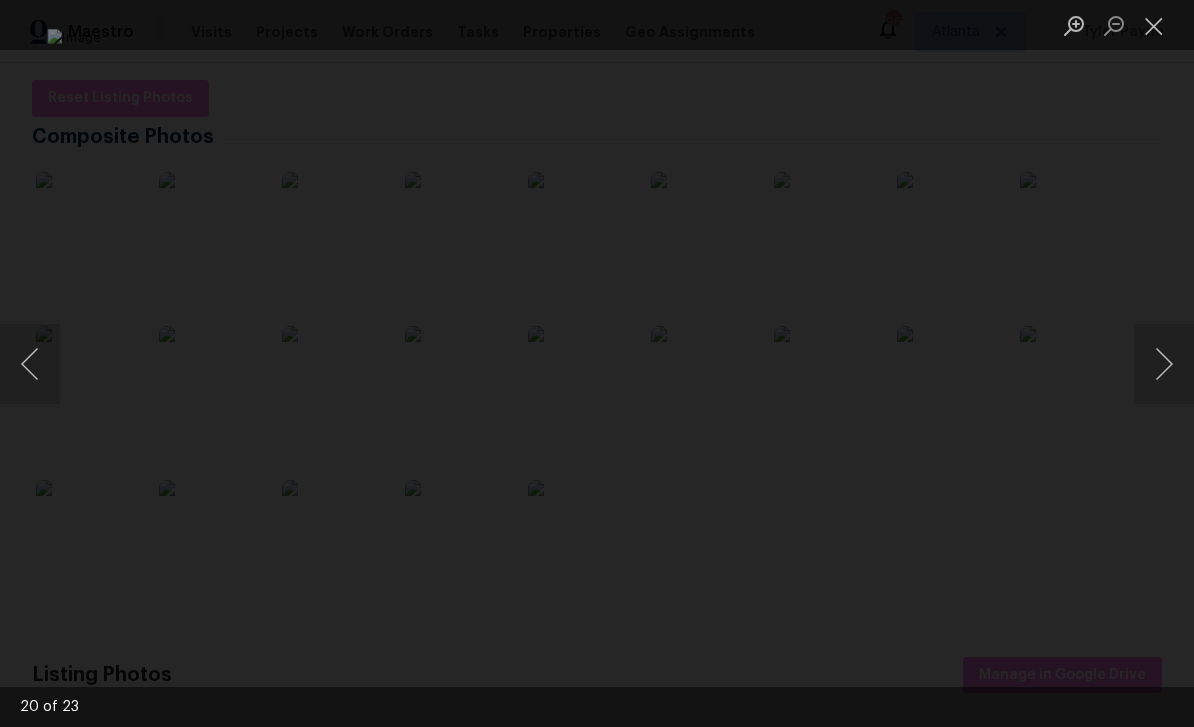click at bounding box center [1164, 364] 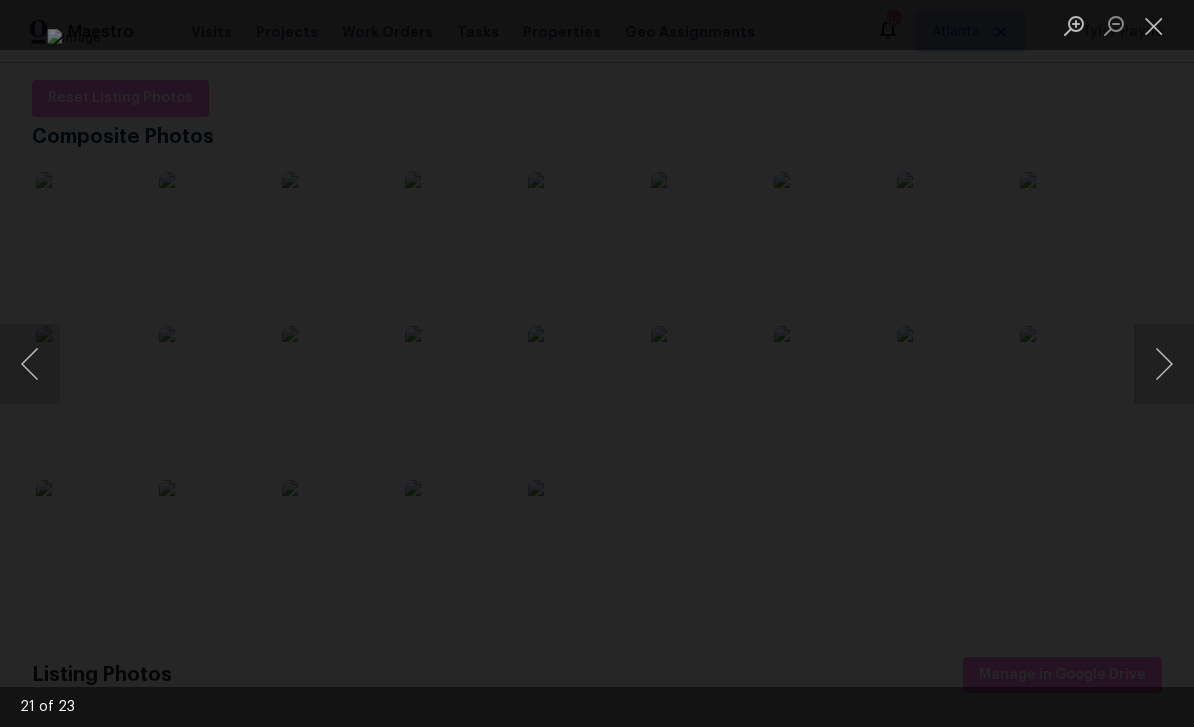 click at bounding box center (1164, 364) 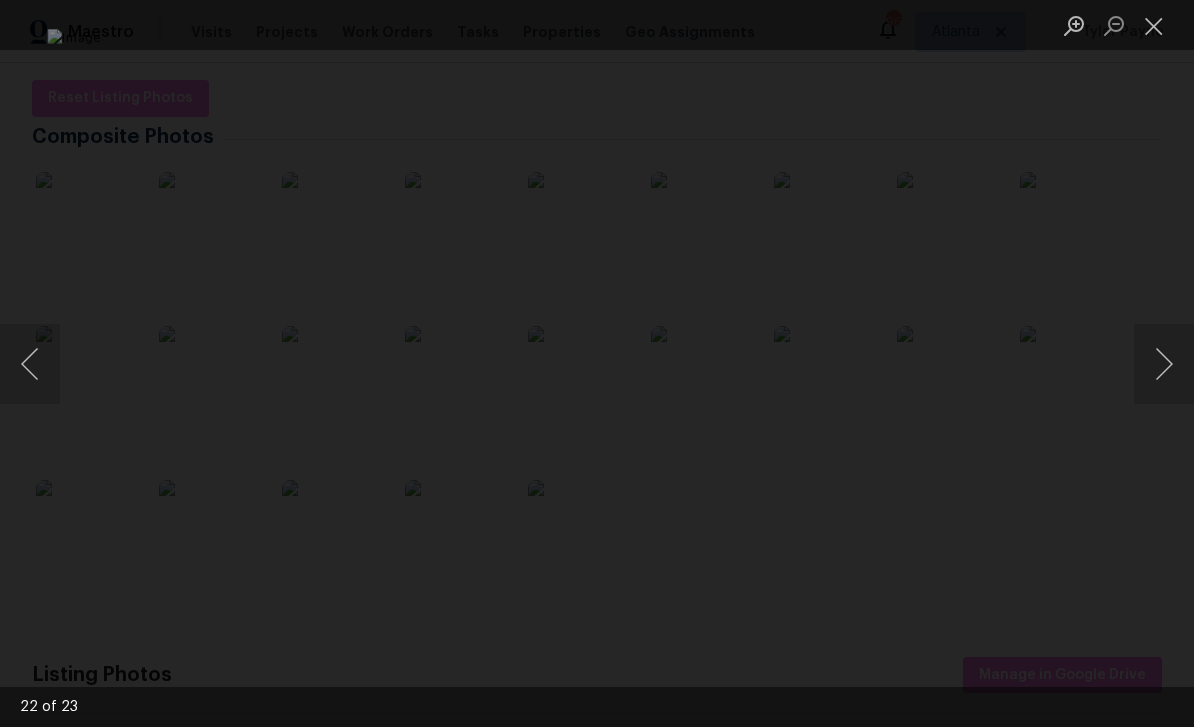 click at bounding box center [1164, 364] 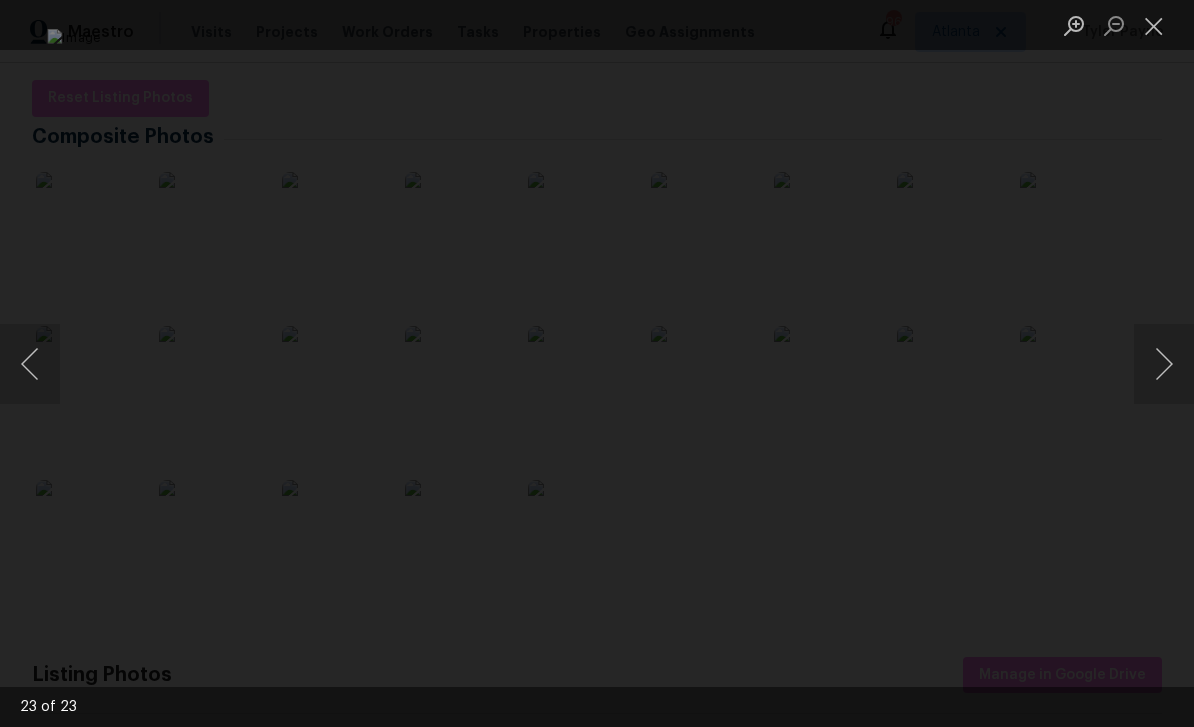 click at bounding box center (1164, 364) 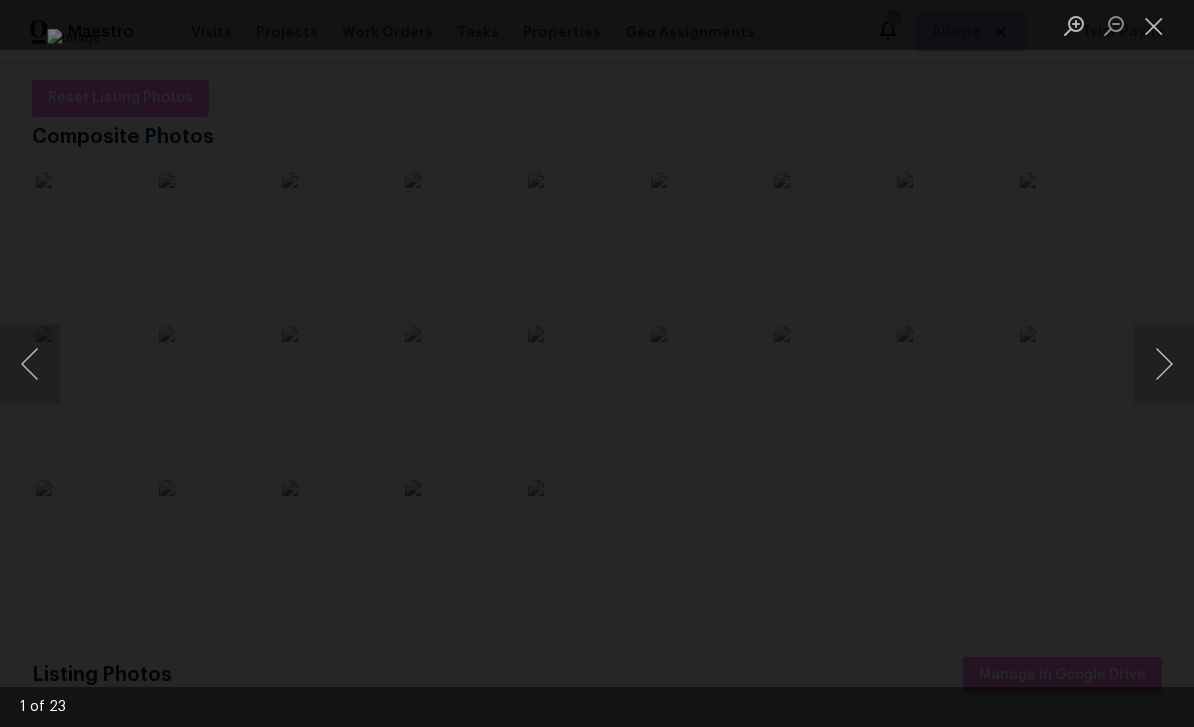 click at bounding box center [1164, 364] 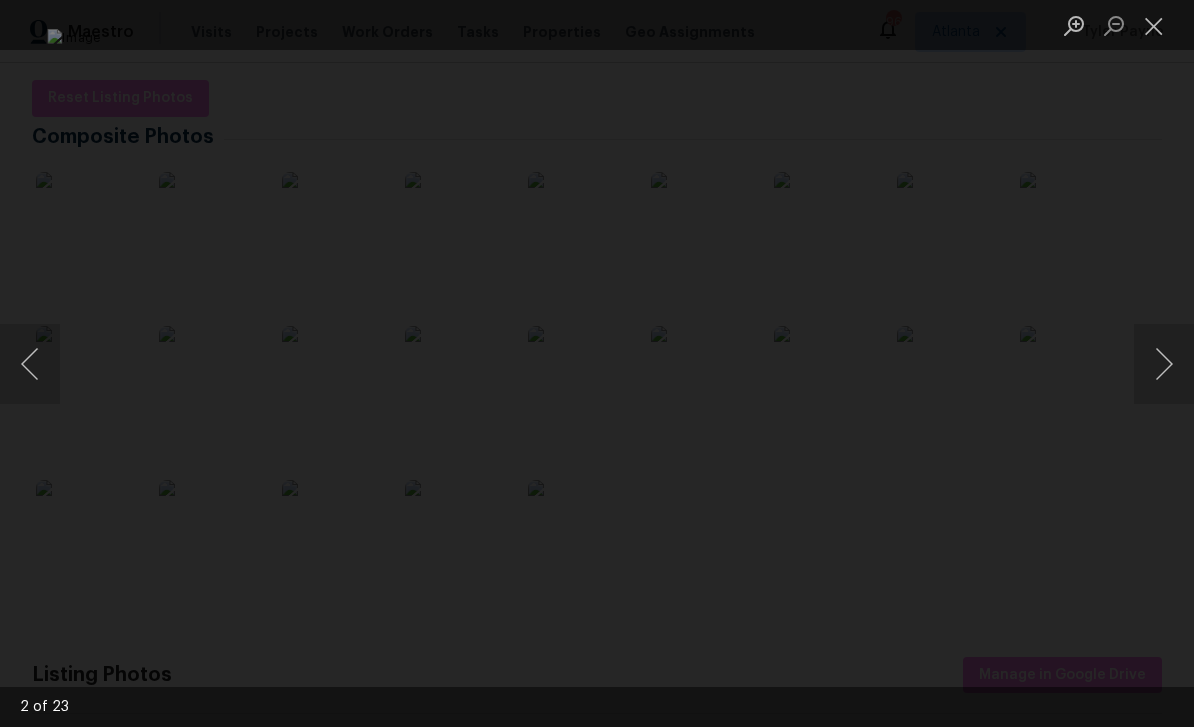 click at bounding box center [1164, 364] 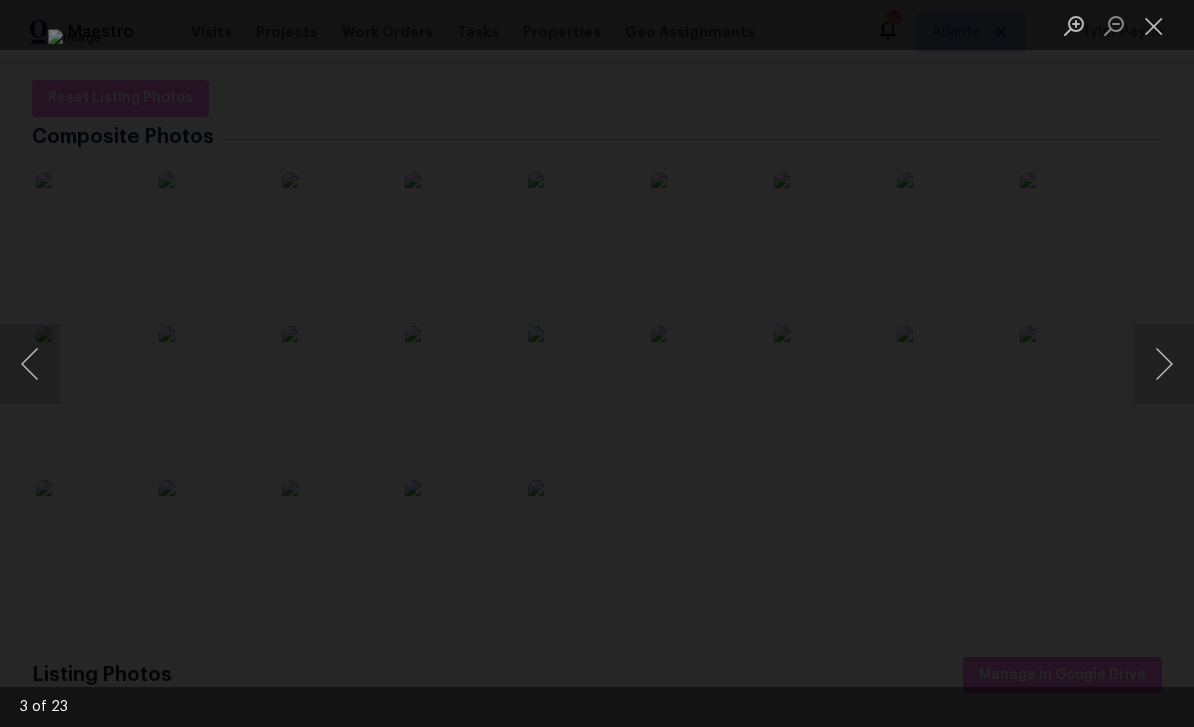 click at bounding box center [1164, 364] 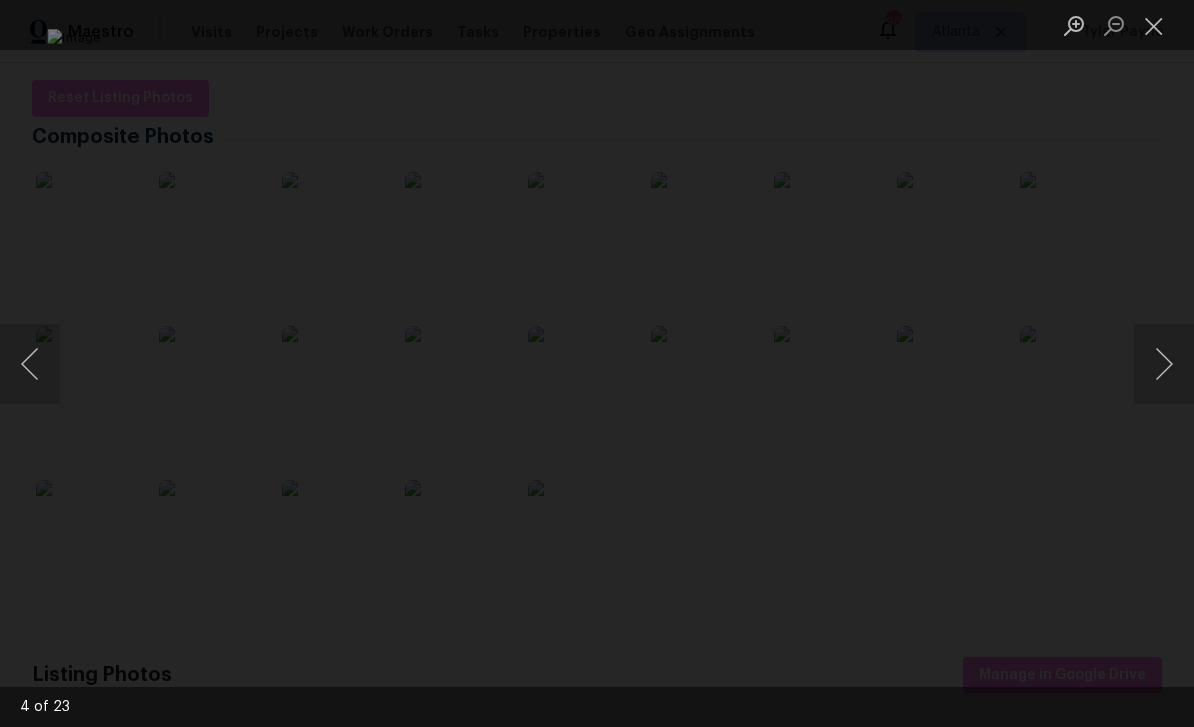 click at bounding box center (1164, 364) 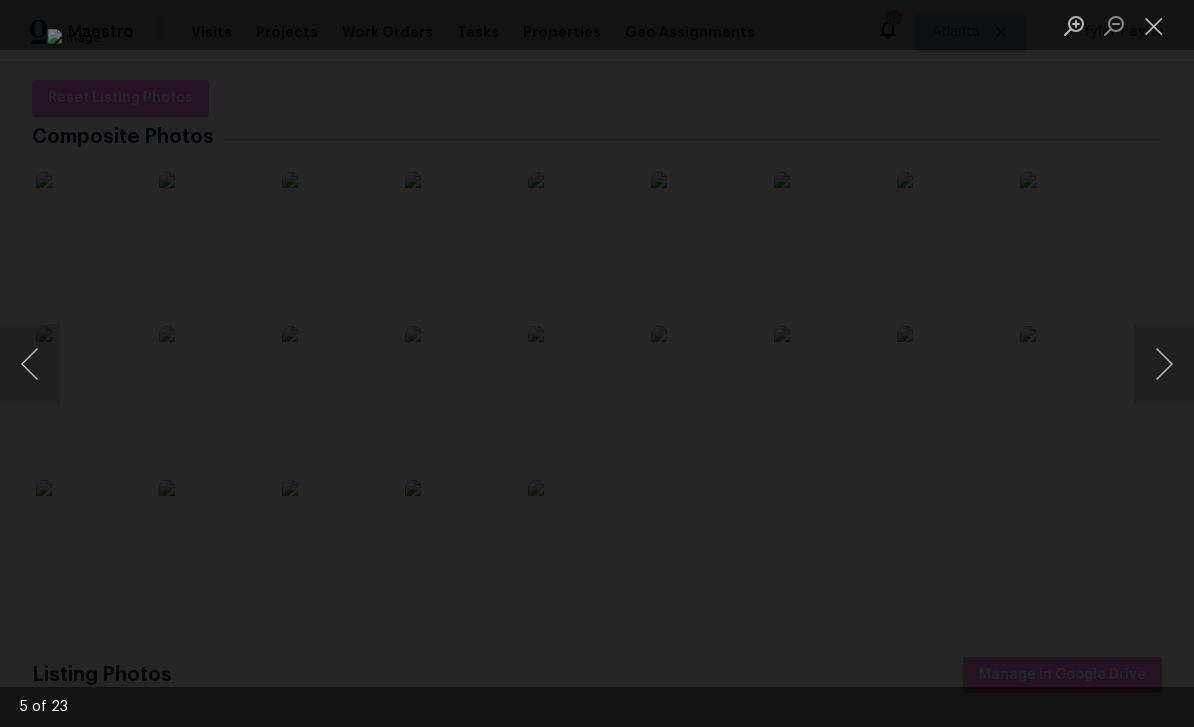 click at bounding box center (1164, 364) 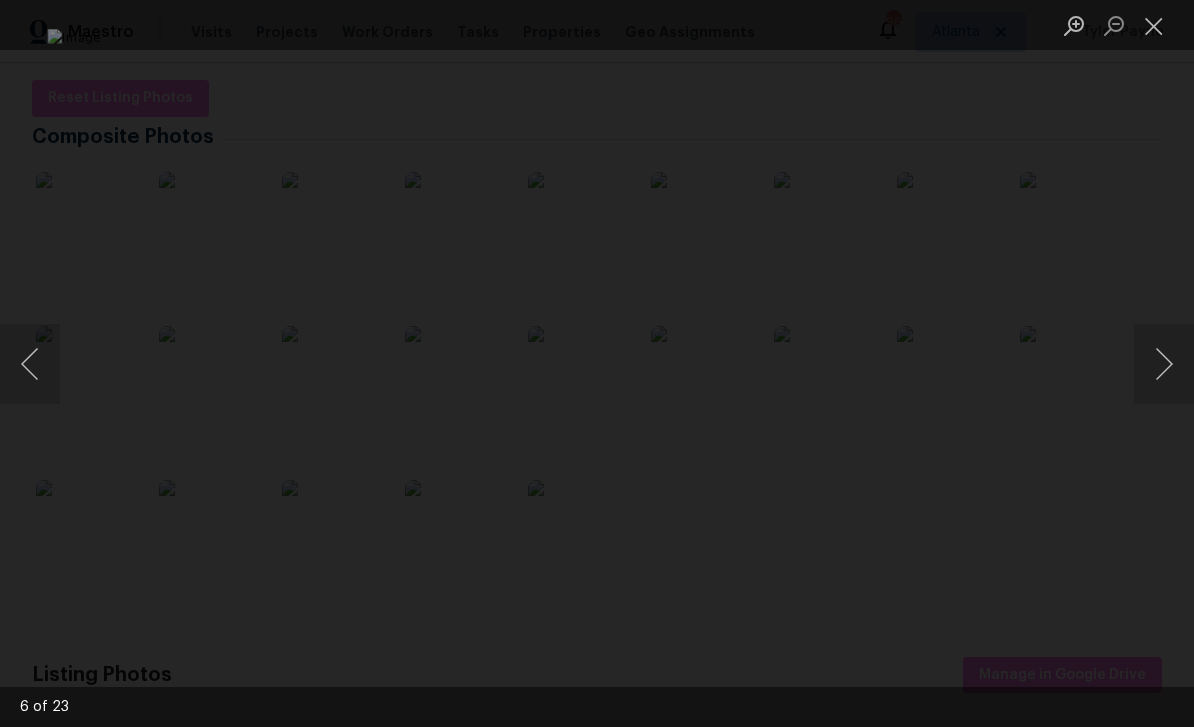 click at bounding box center [1164, 364] 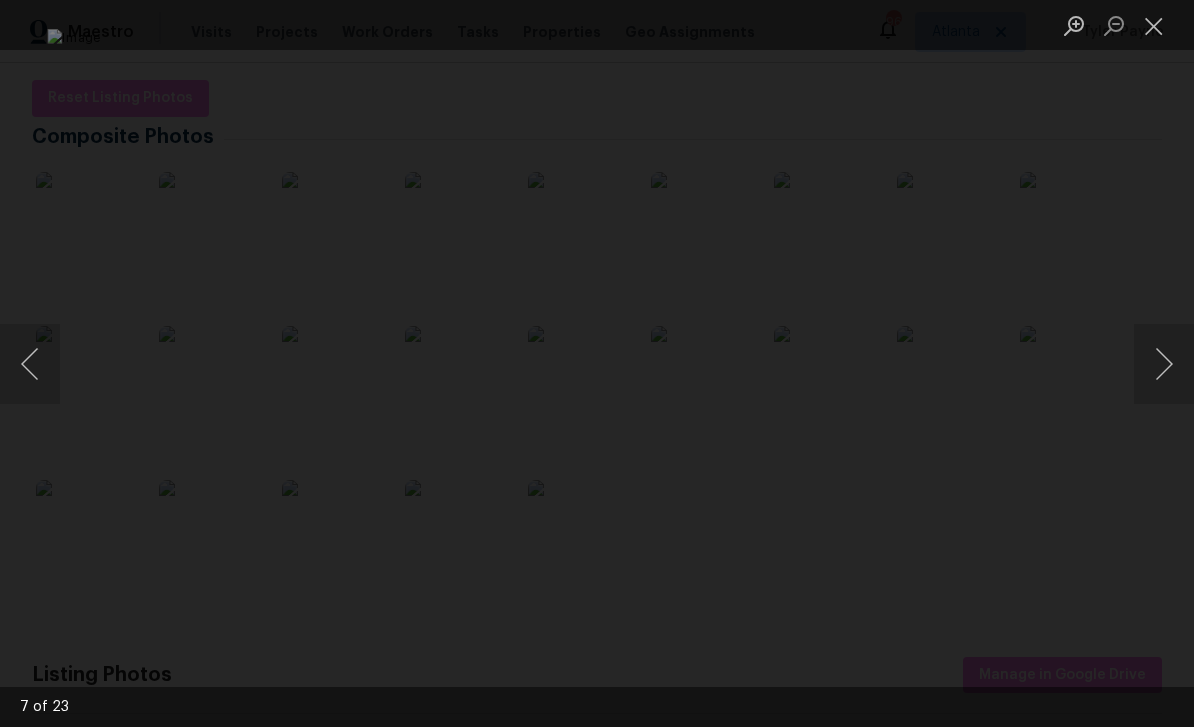 click at bounding box center [1164, 364] 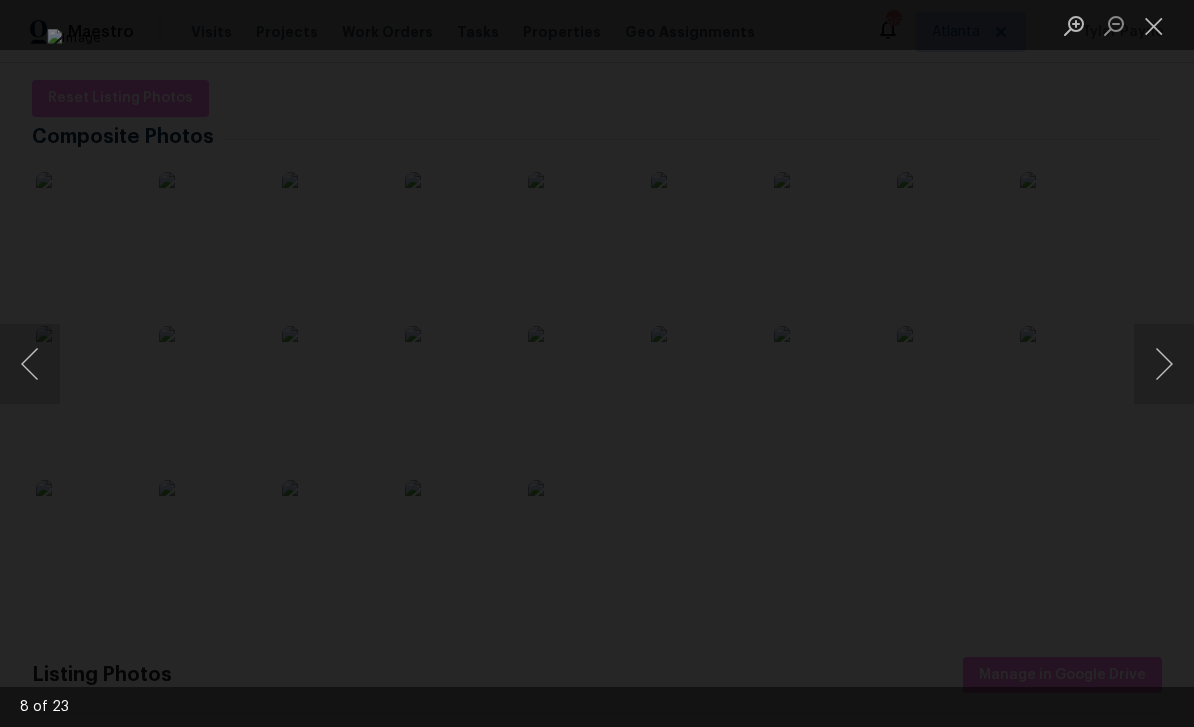 click at bounding box center (1164, 364) 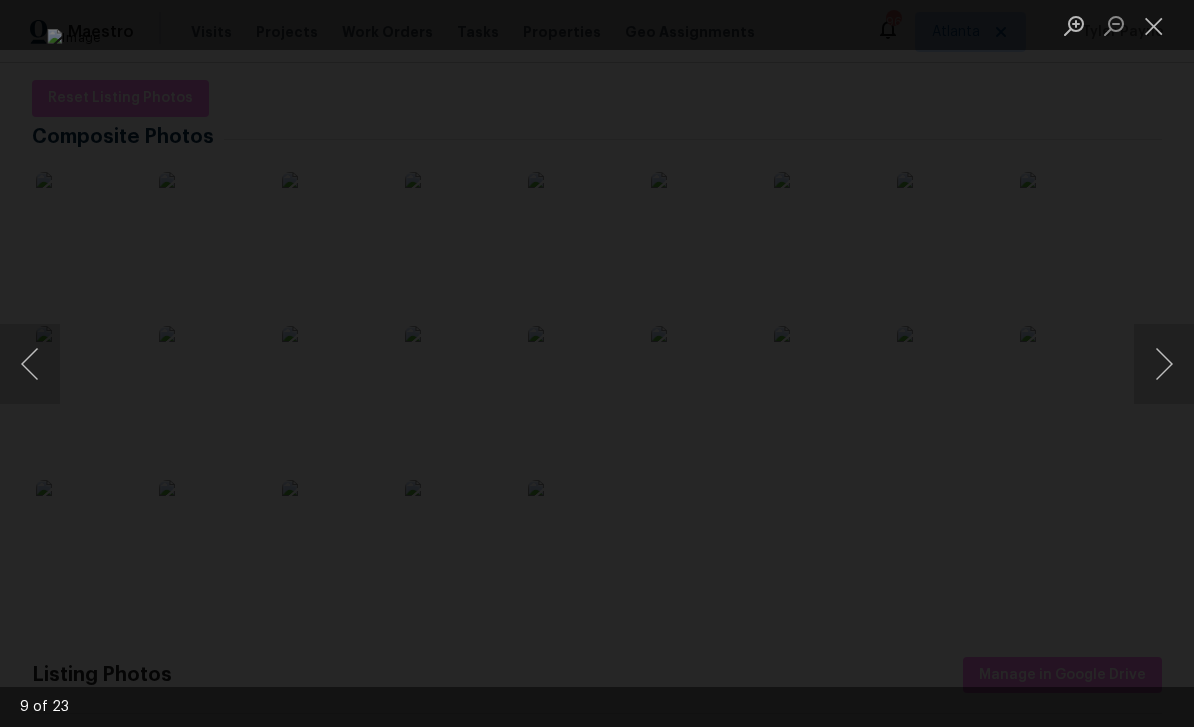 click at bounding box center (1164, 364) 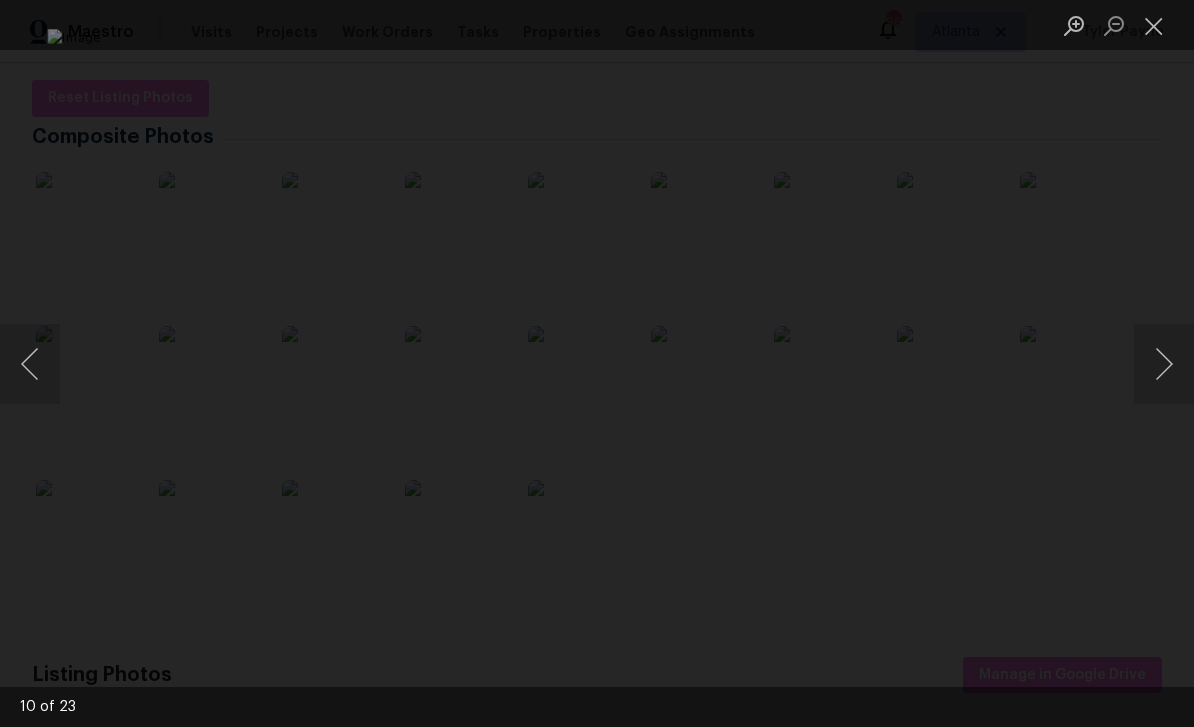 click at bounding box center [1164, 364] 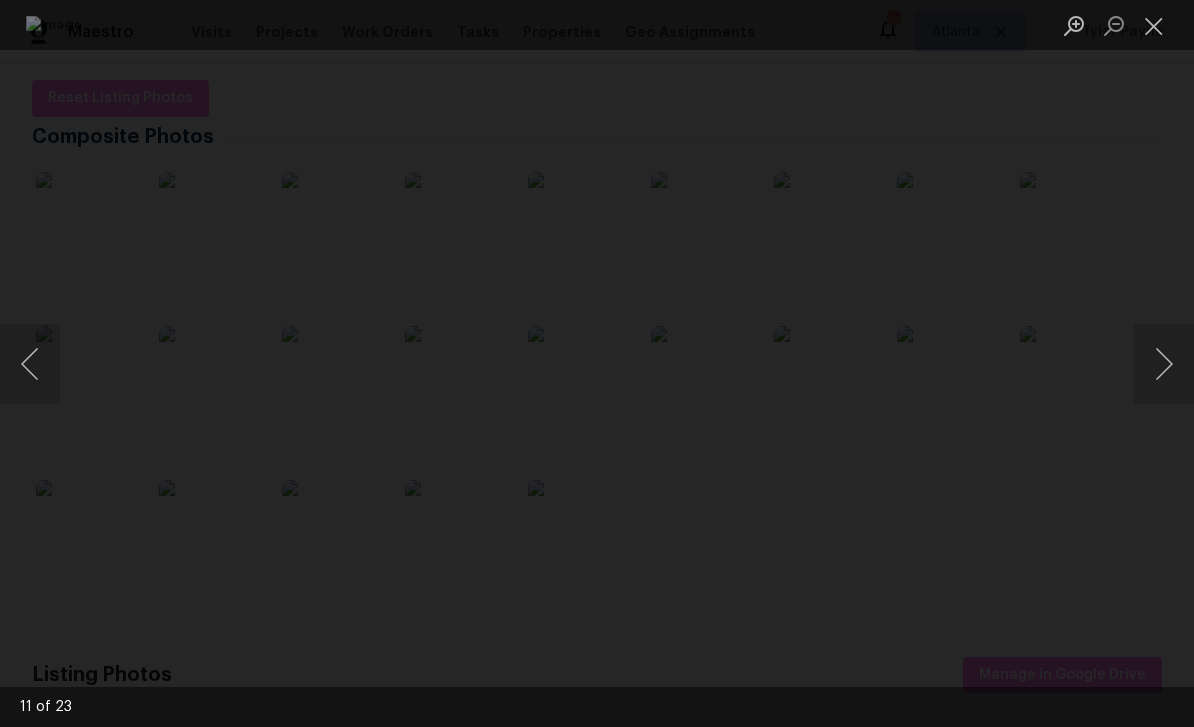 click at bounding box center (1164, 364) 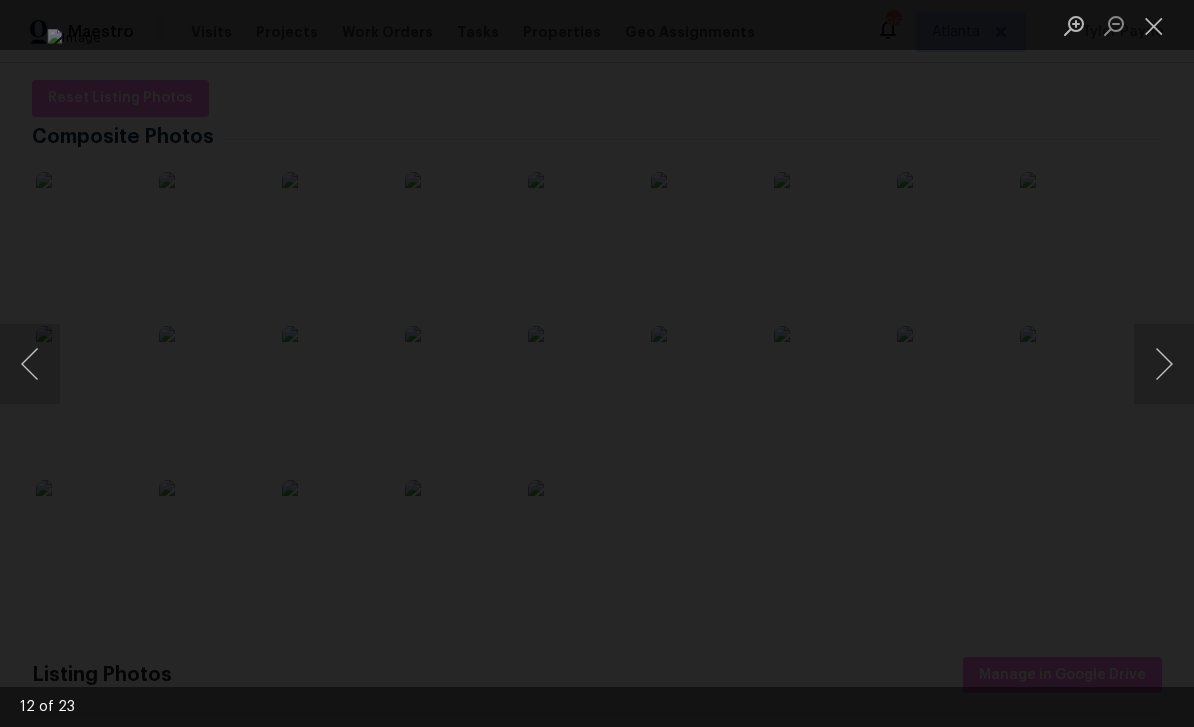 click at bounding box center (1164, 364) 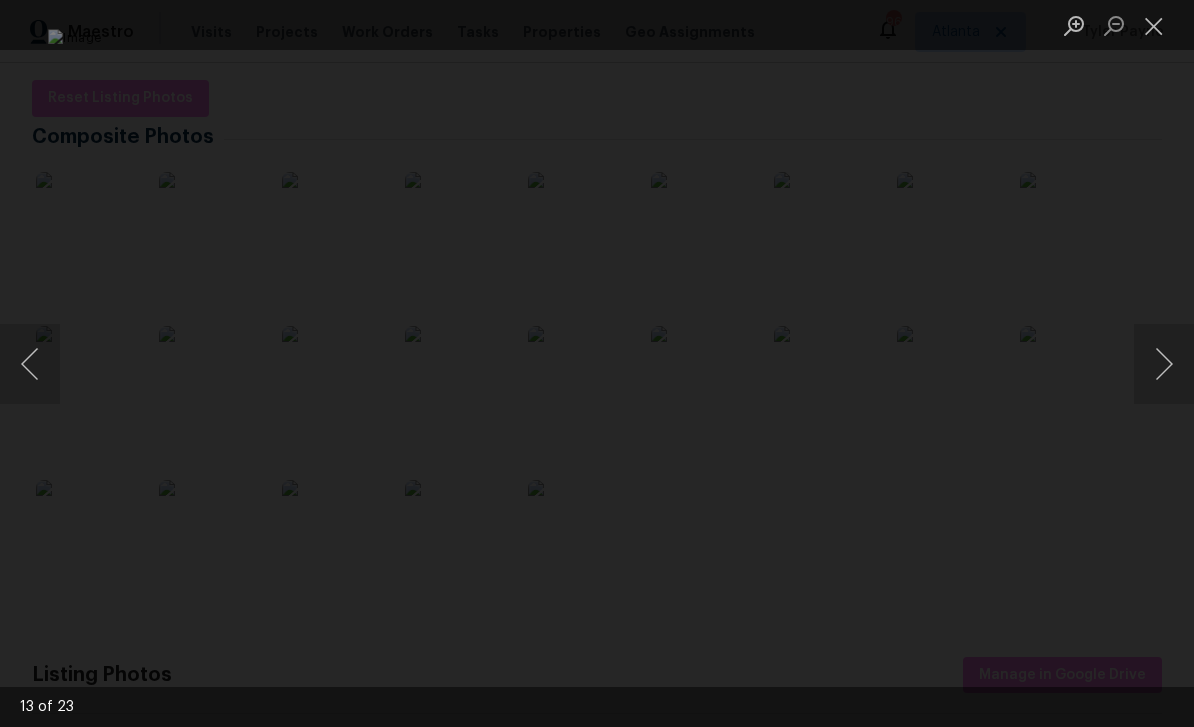 click at bounding box center (1164, 364) 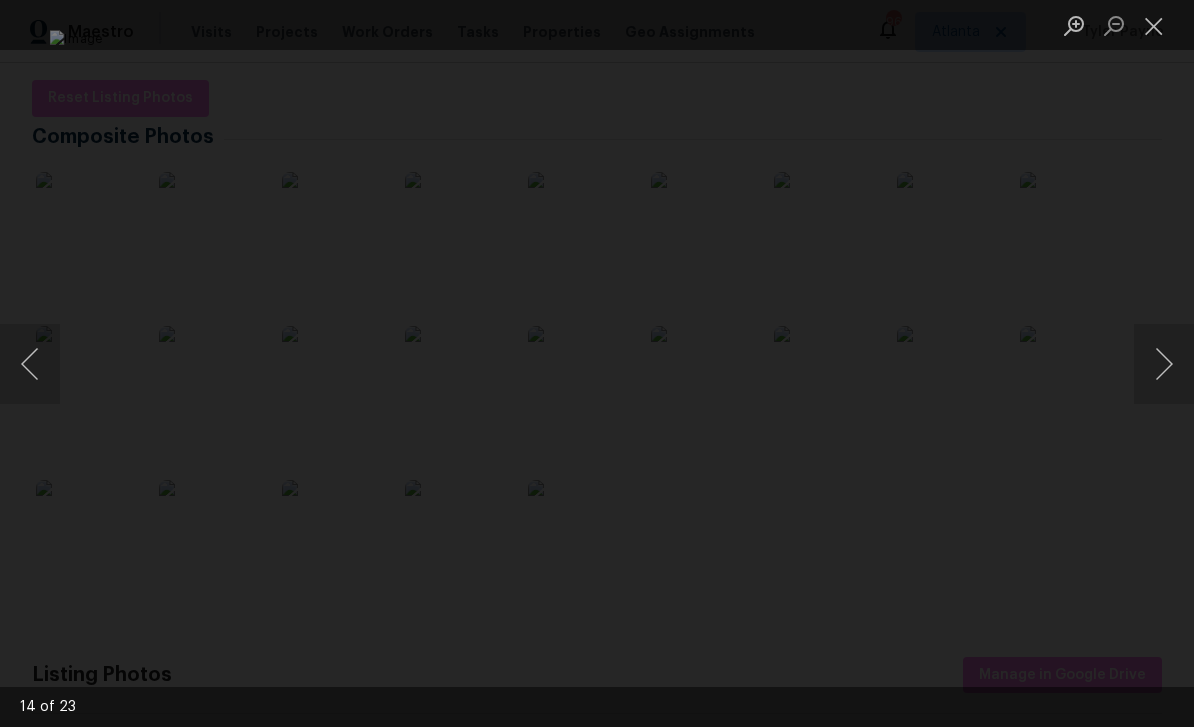 click at bounding box center [1164, 364] 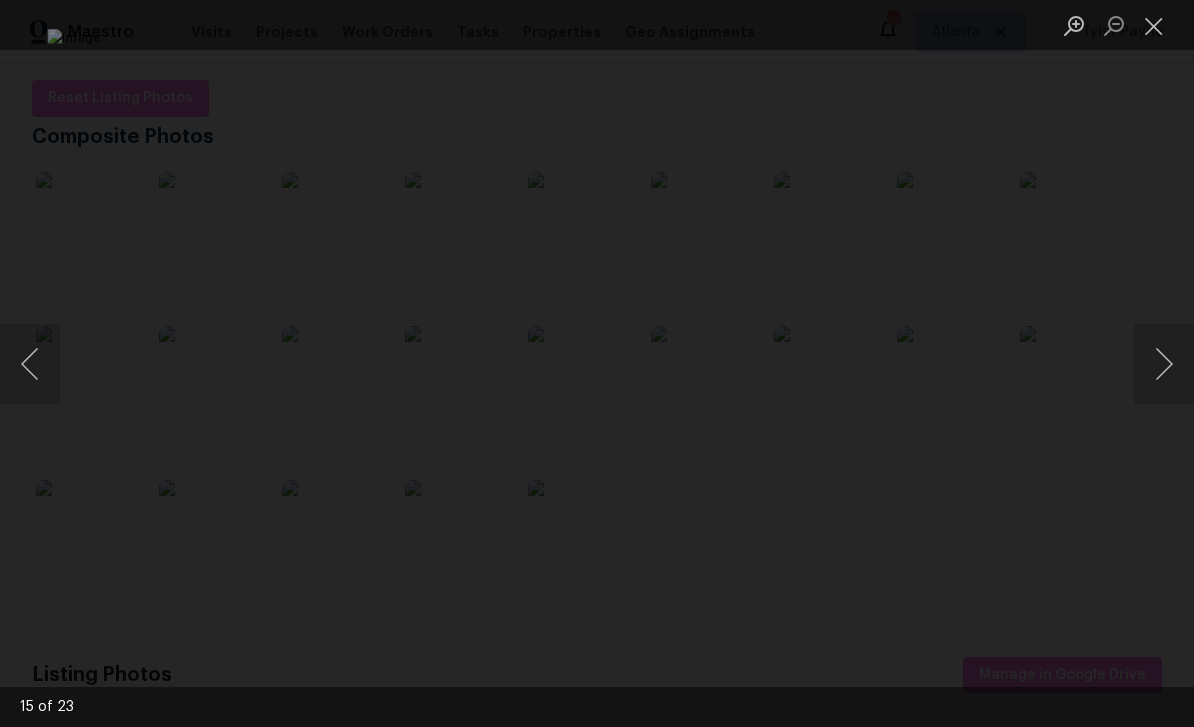 click at bounding box center (1164, 364) 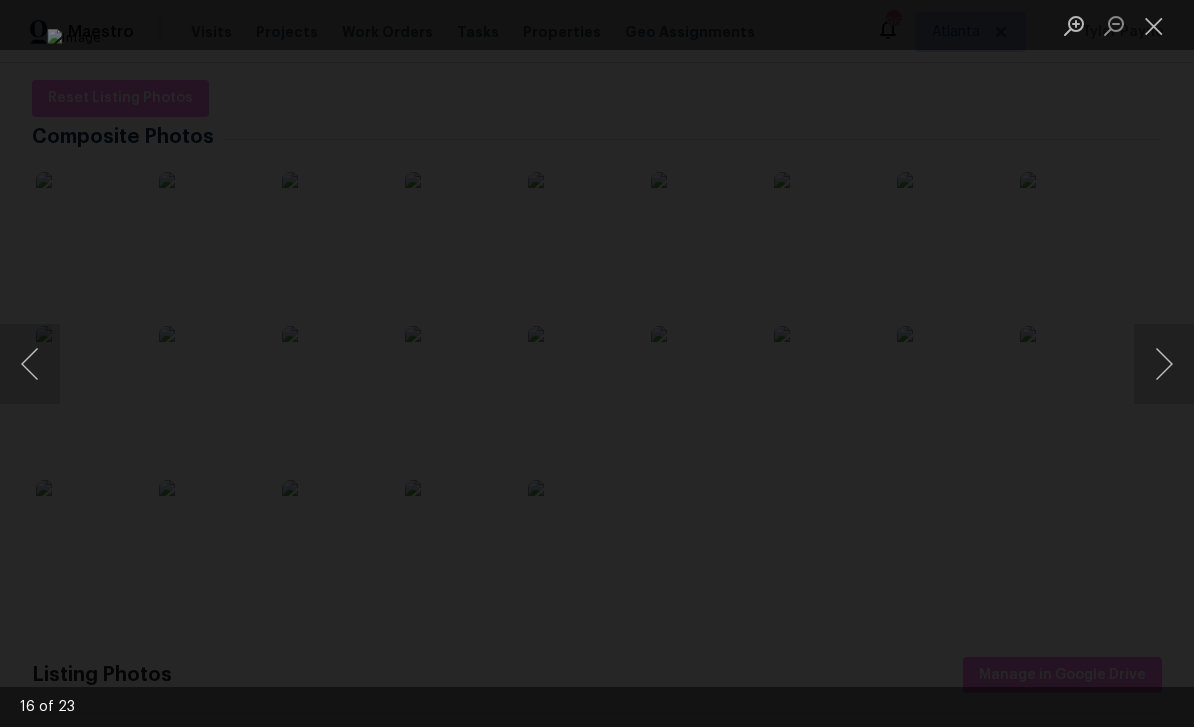 click at bounding box center (1164, 364) 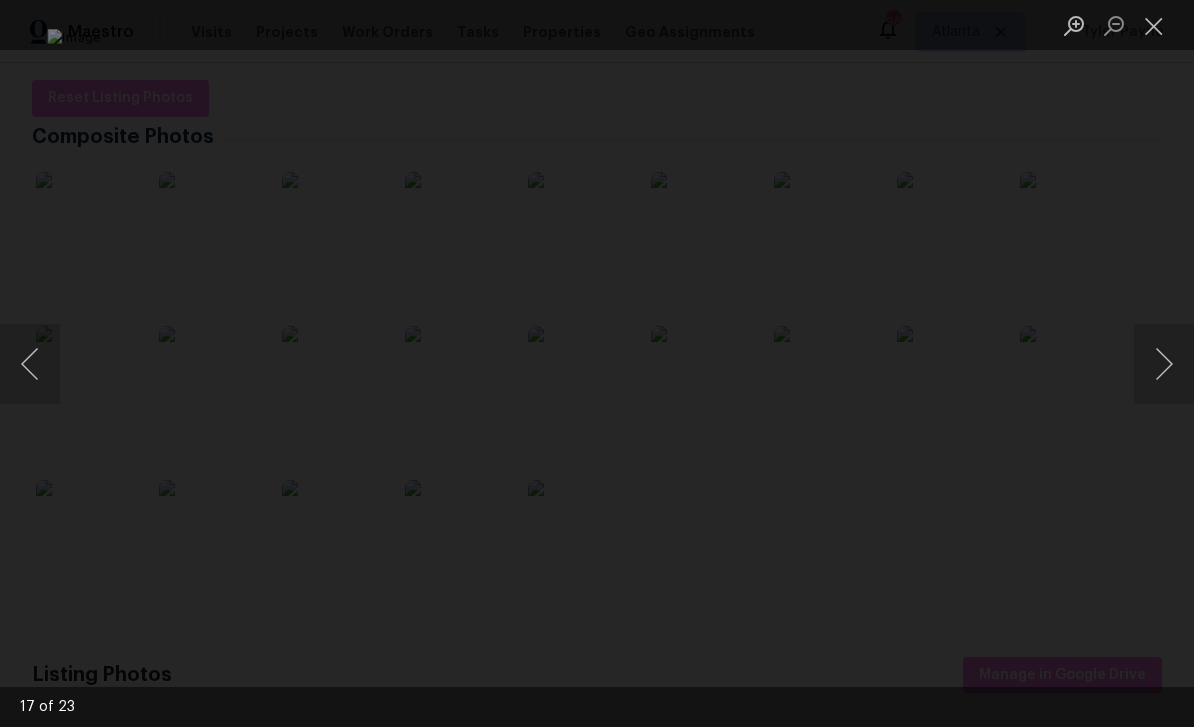 click at bounding box center (30, 364) 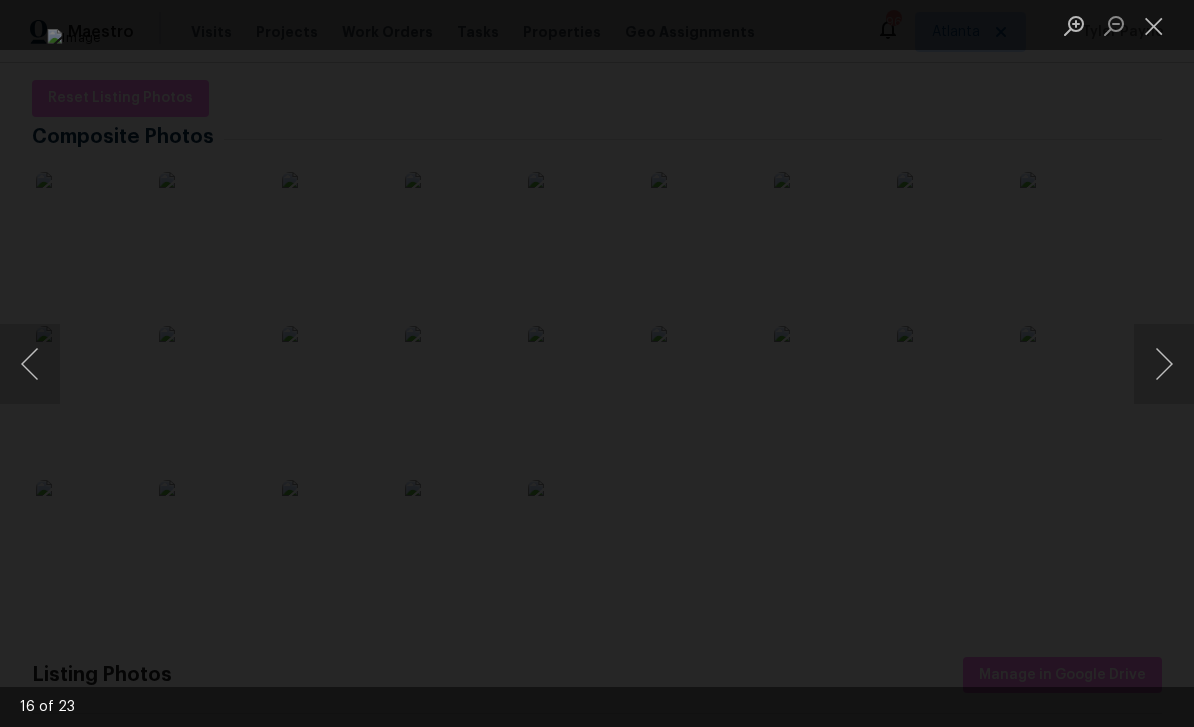 click at bounding box center (1164, 364) 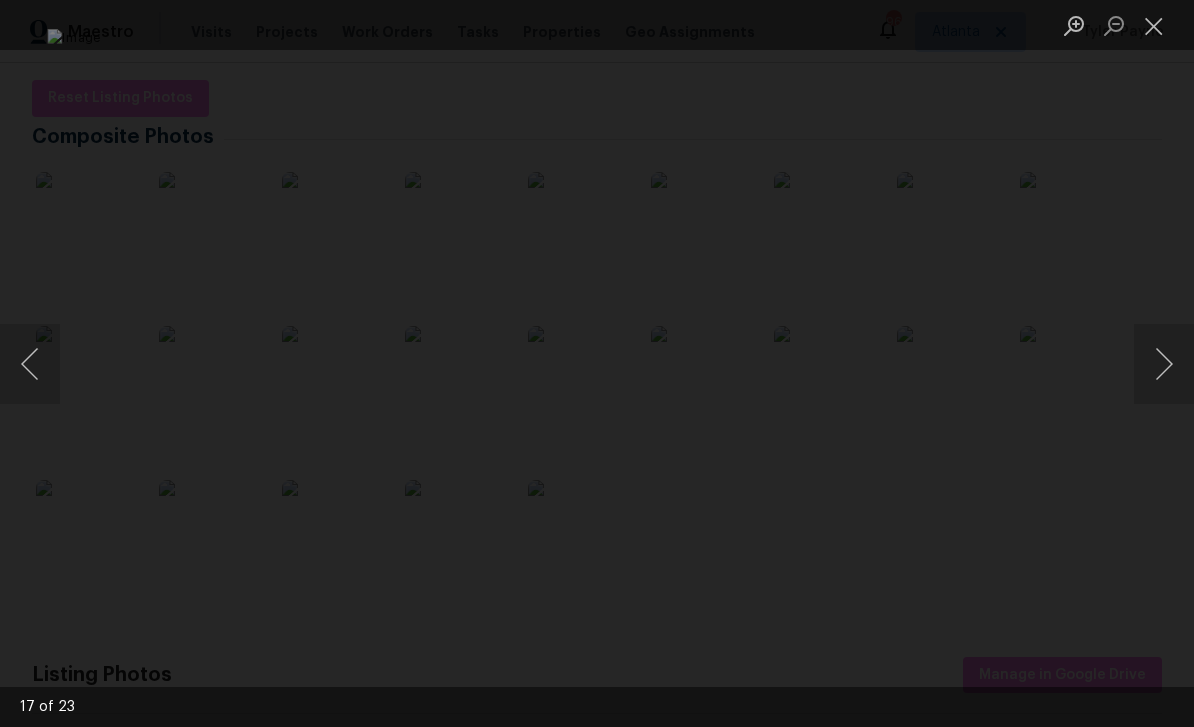 click at bounding box center [1164, 364] 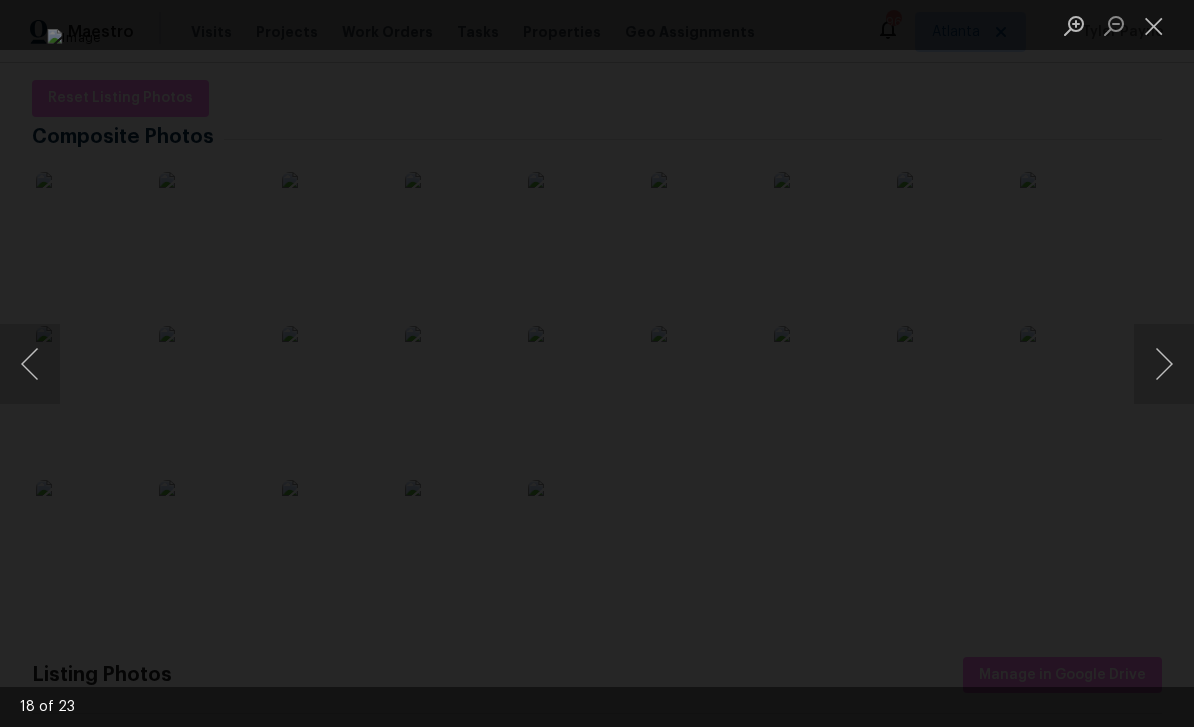 click at bounding box center [30, 364] 